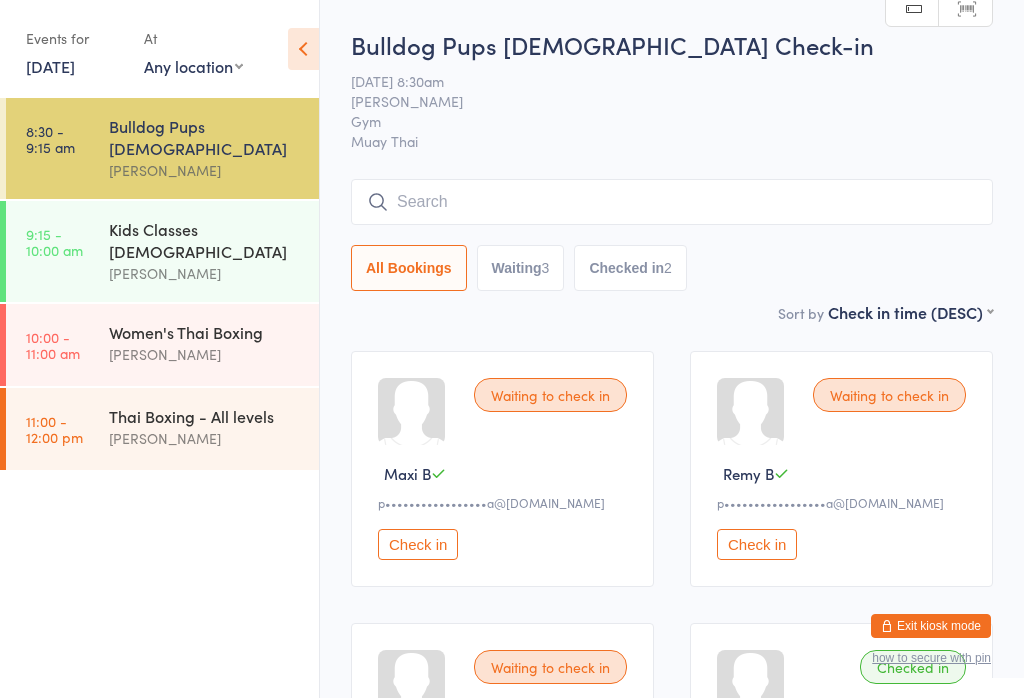 scroll, scrollTop: 67, scrollLeft: 0, axis: vertical 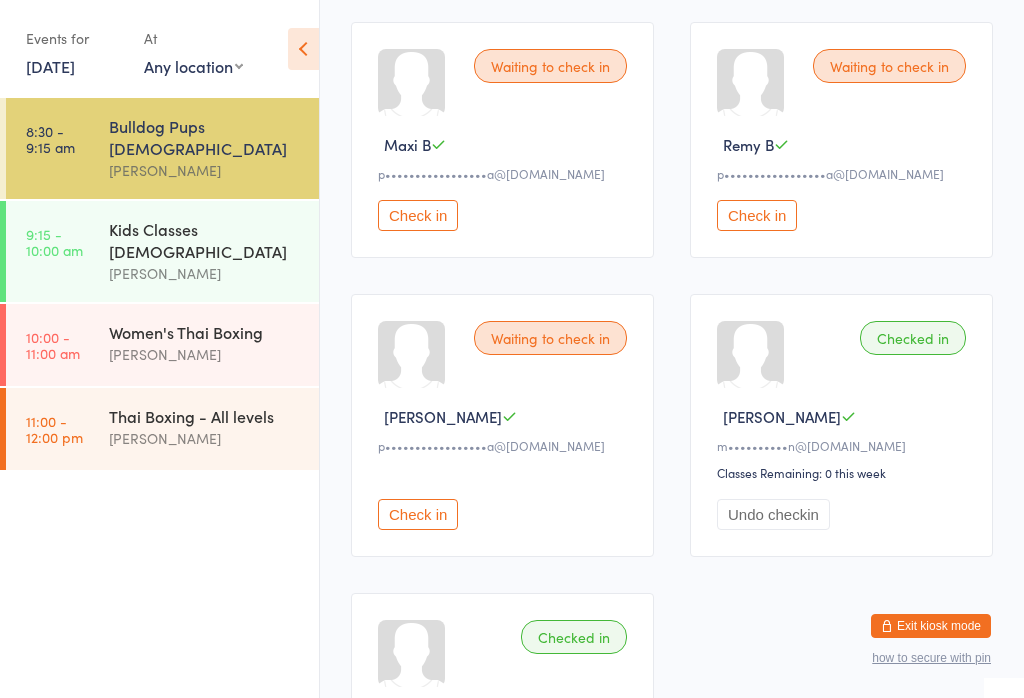 click on "Check in" at bounding box center [418, 514] 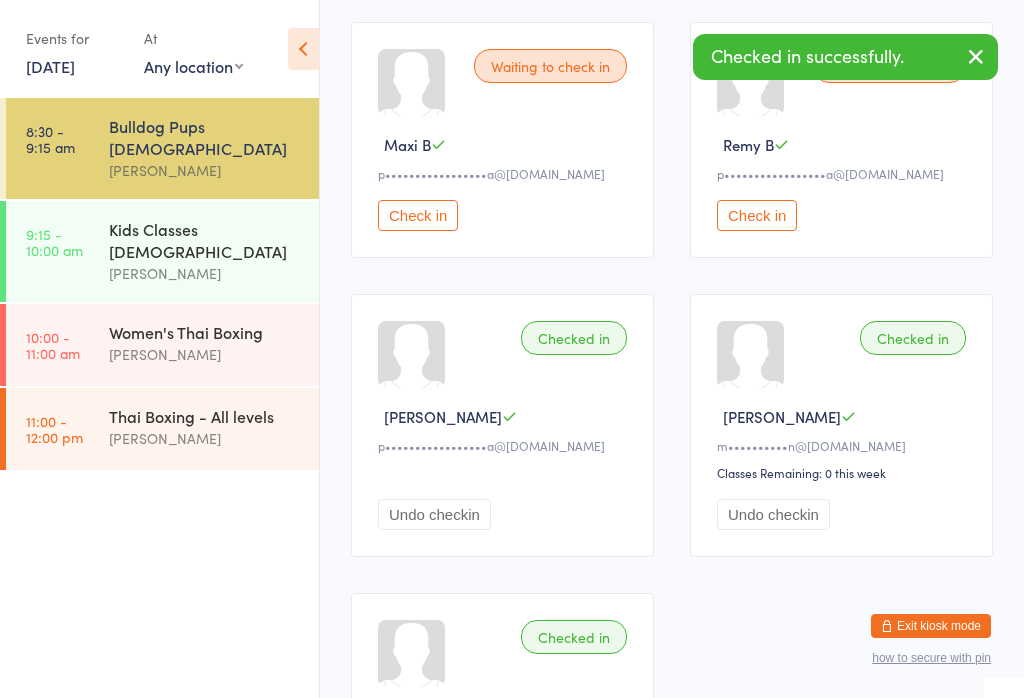 click on "Check in" at bounding box center [418, 215] 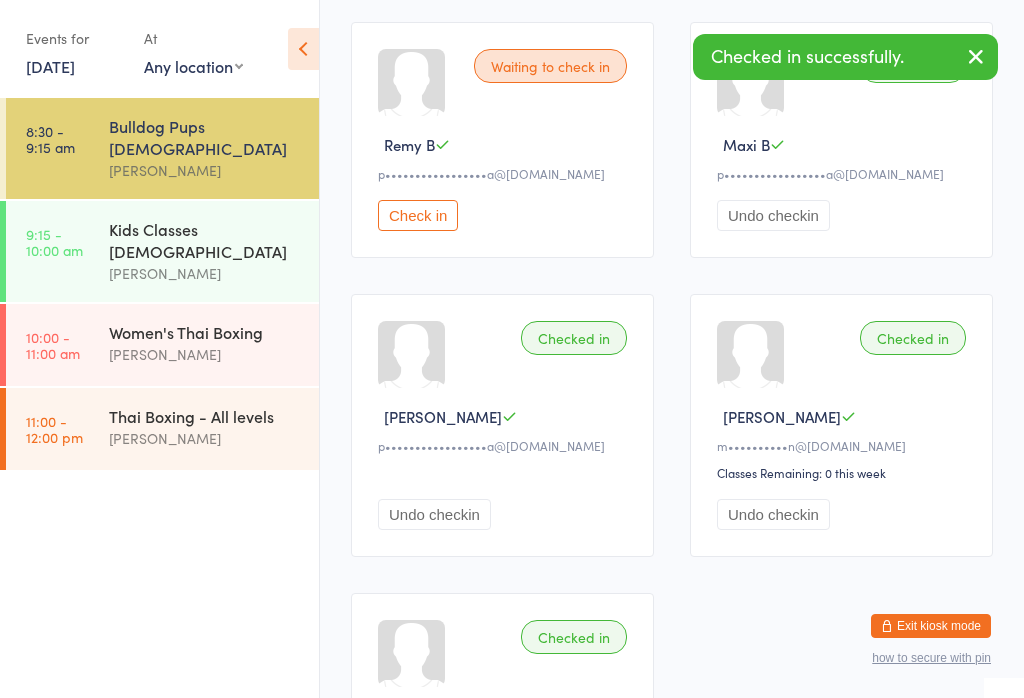 click on "Check in" at bounding box center (418, 215) 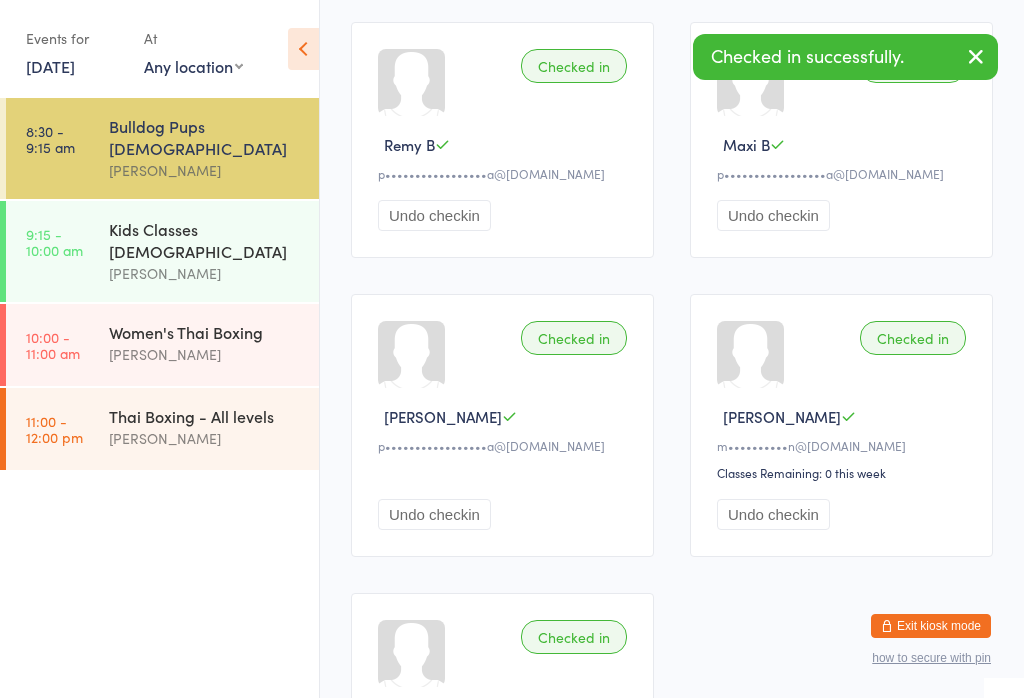 click on "[PERSON_NAME]" at bounding box center (205, 273) 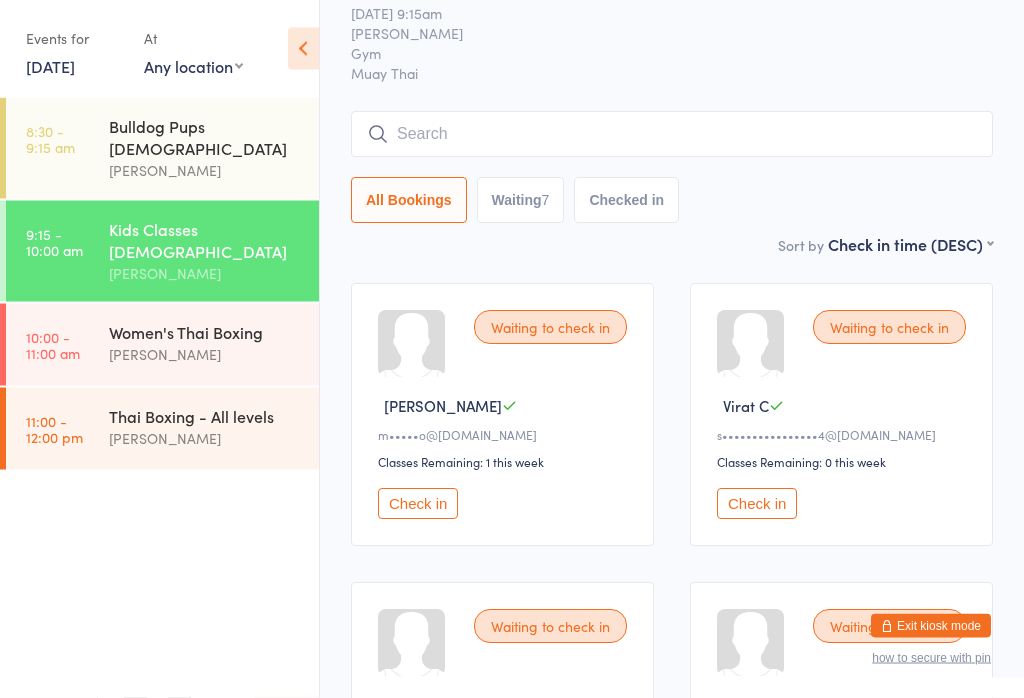 scroll, scrollTop: 59, scrollLeft: 0, axis: vertical 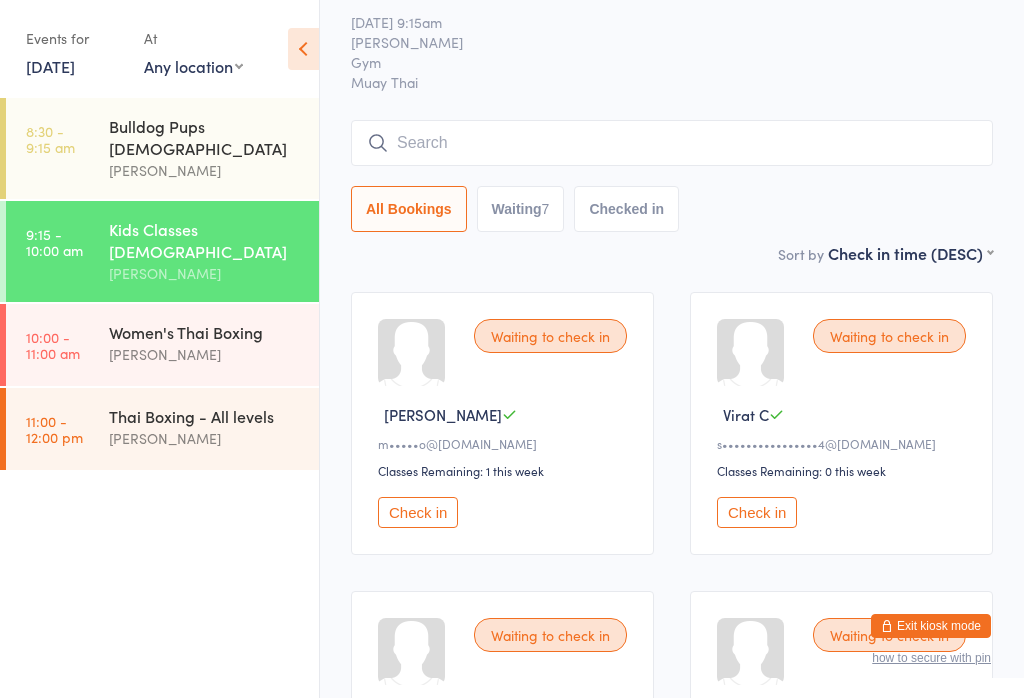 click at bounding box center [672, 143] 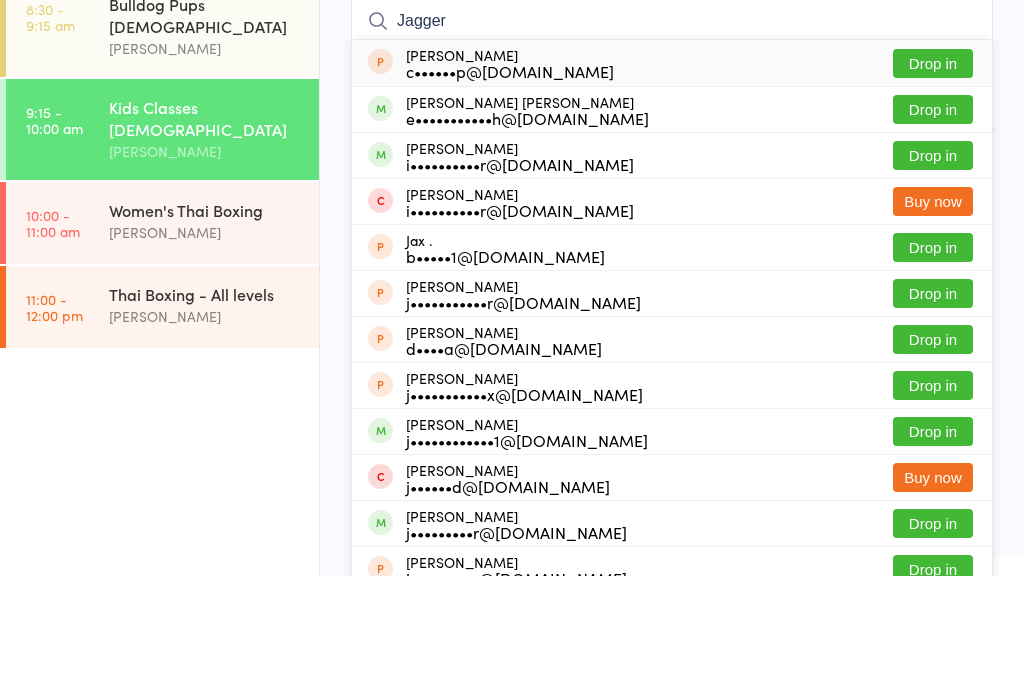 type on "Jagger" 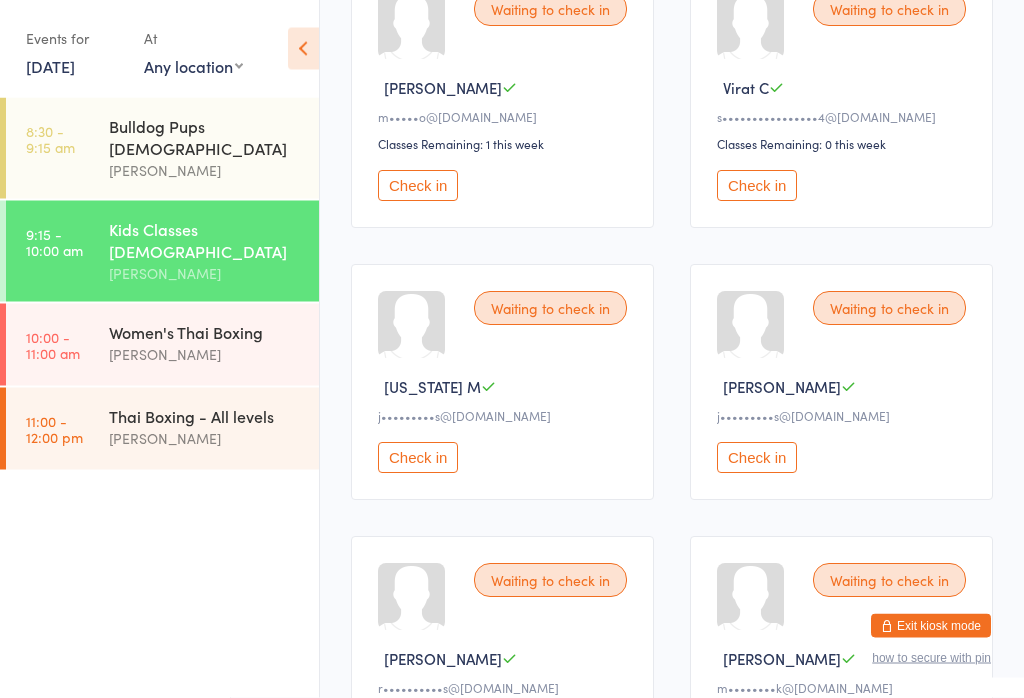 scroll, scrollTop: 386, scrollLeft: 0, axis: vertical 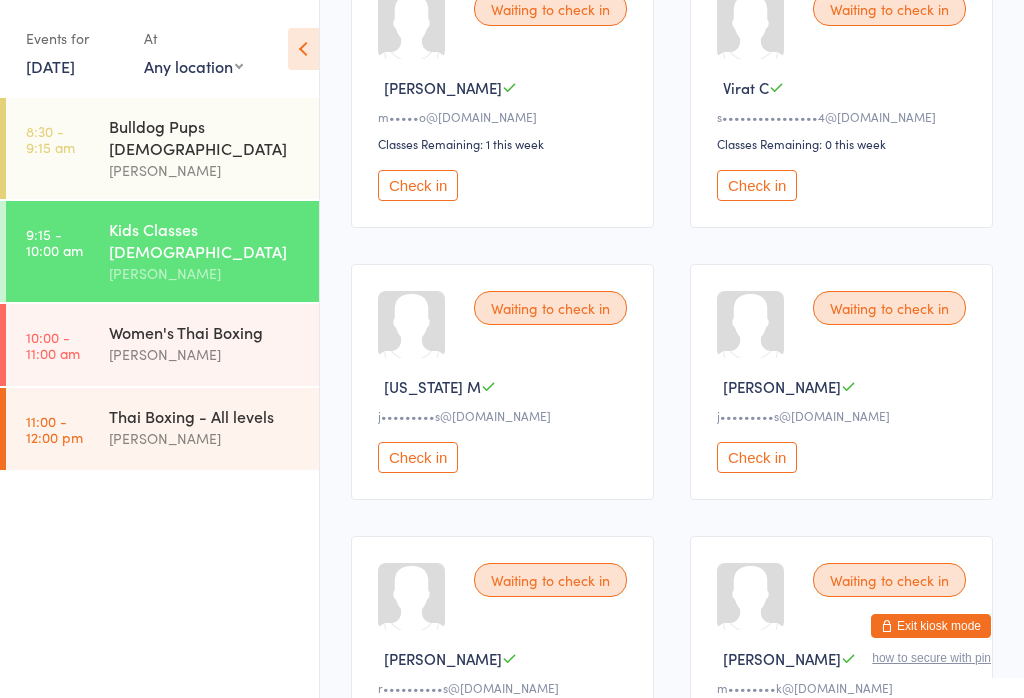 click on "Check in" at bounding box center (418, 457) 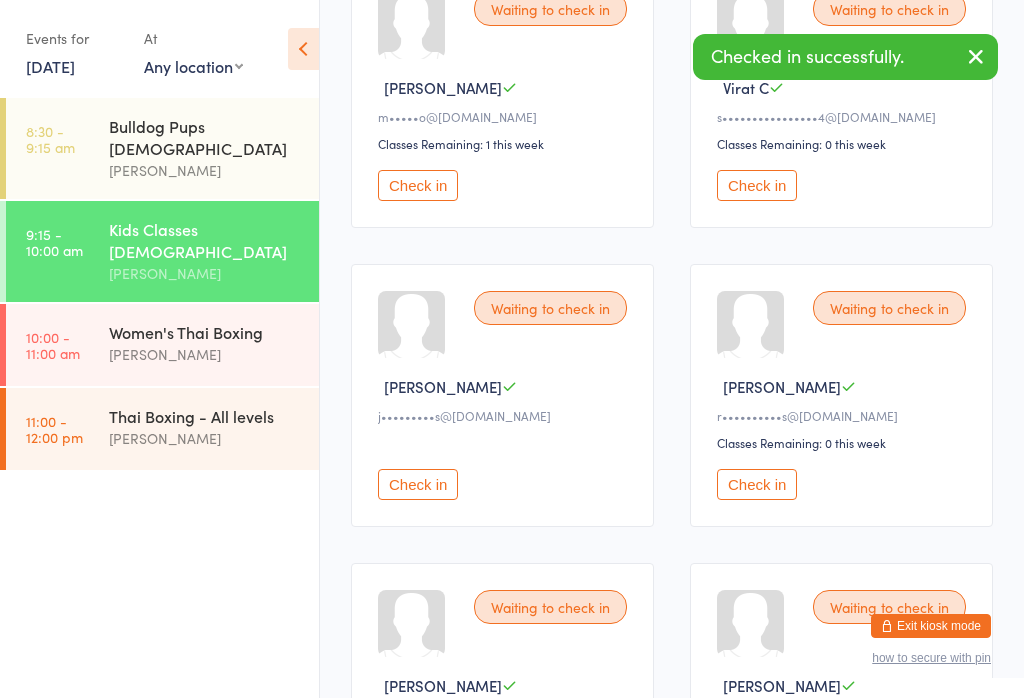 click on "Check in" at bounding box center (418, 484) 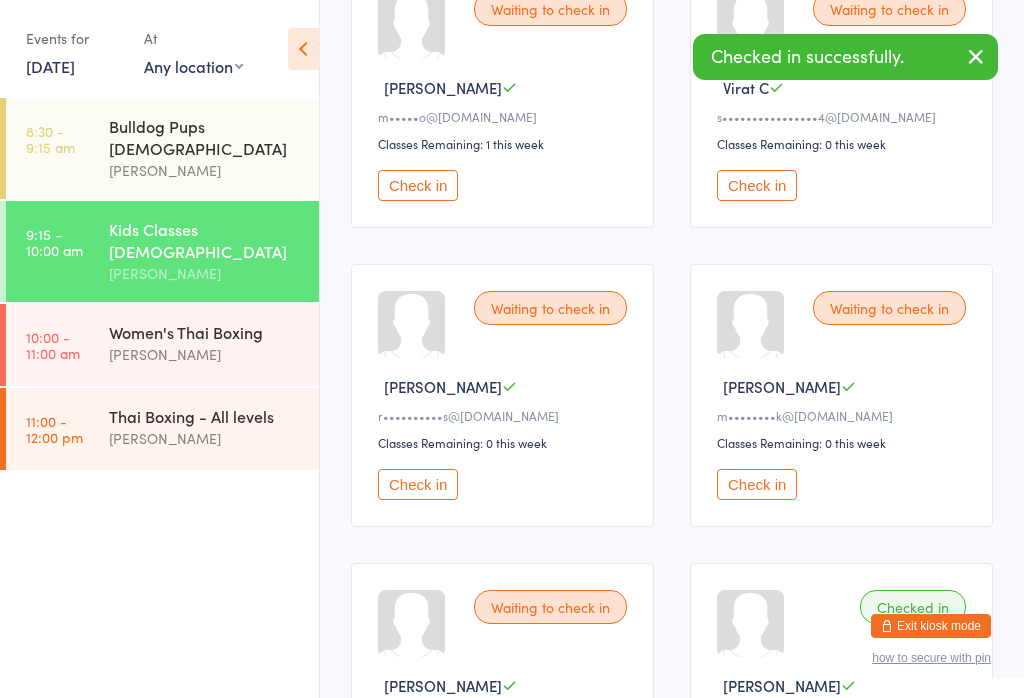 click on "Check in" at bounding box center (418, 484) 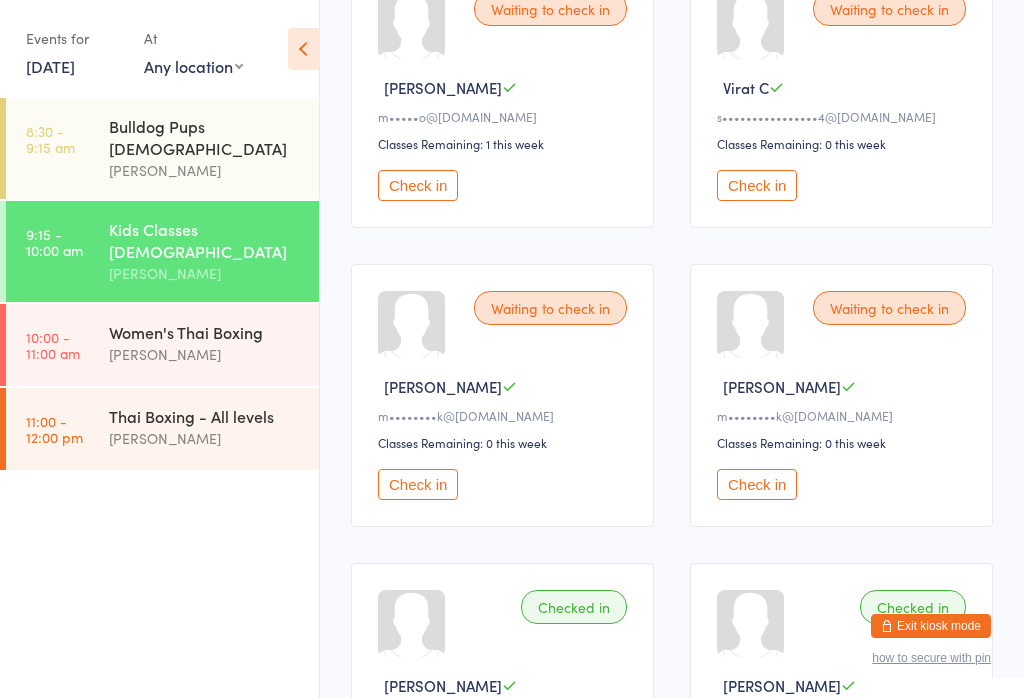 click on "Check in" at bounding box center (418, 185) 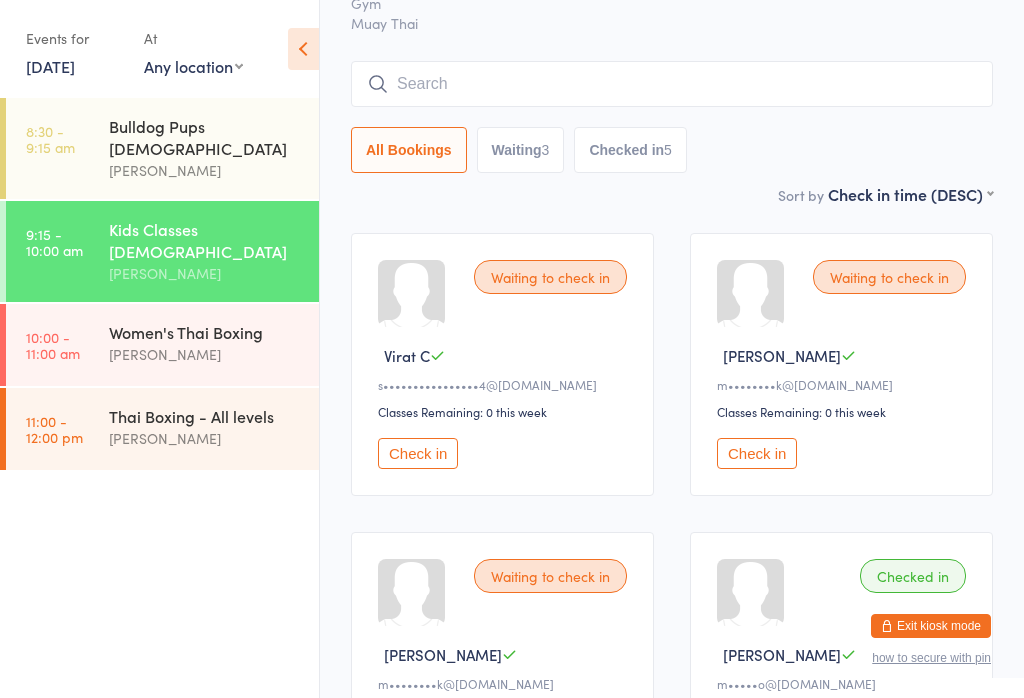 scroll, scrollTop: 117, scrollLeft: 0, axis: vertical 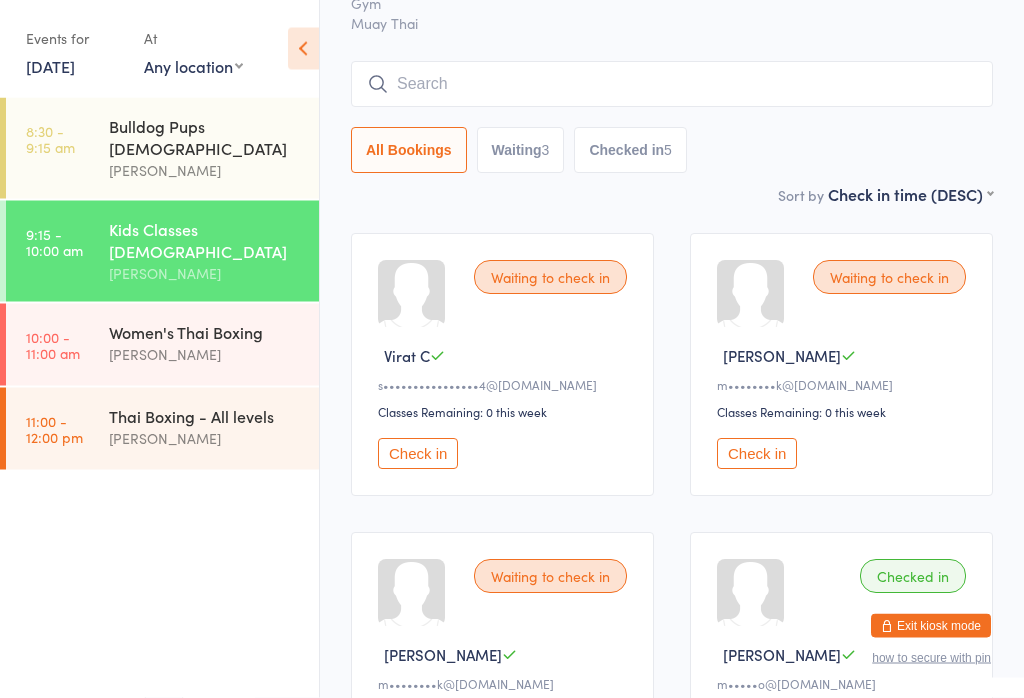 click on "8:30 - 9:15 am Bulldog Pups [DEMOGRAPHIC_DATA] [PERSON_NAME]" at bounding box center [162, 148] 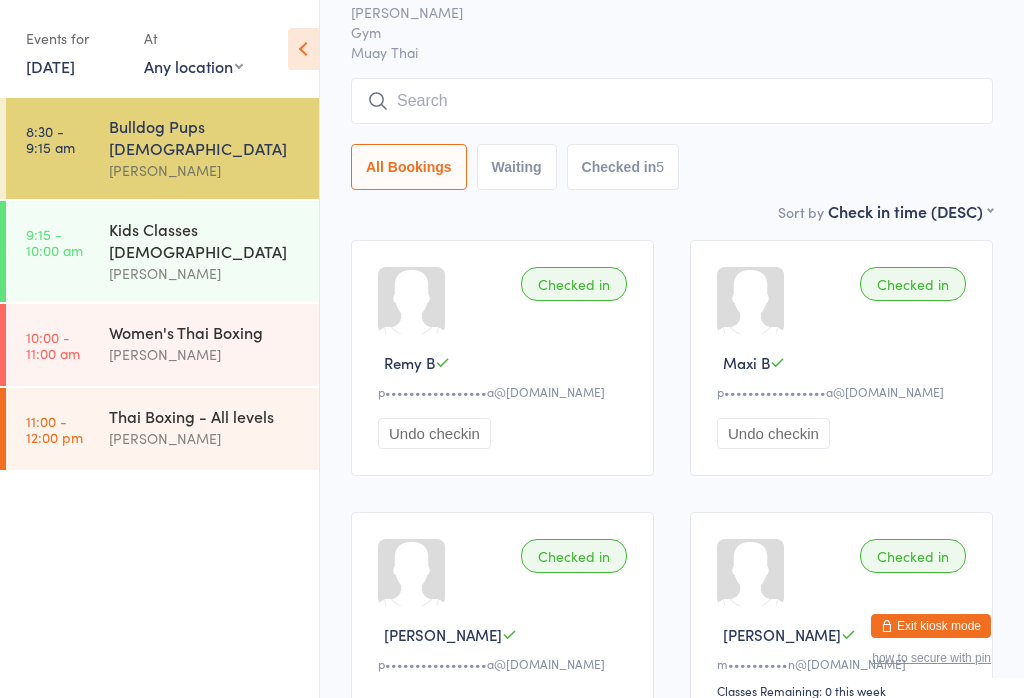 scroll, scrollTop: 0, scrollLeft: 0, axis: both 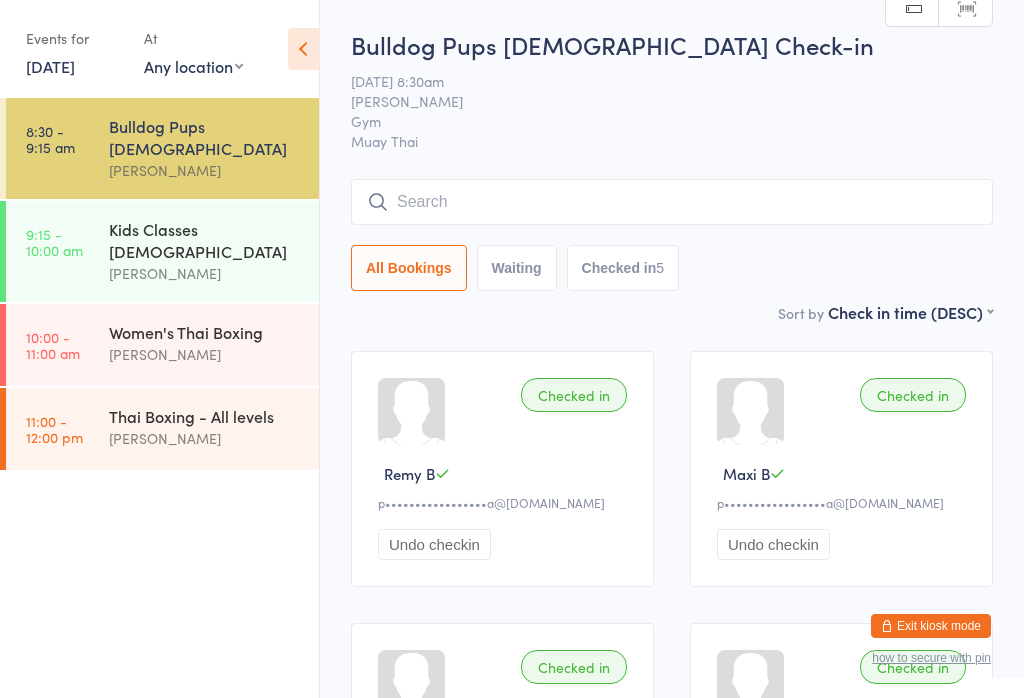 click at bounding box center [672, 202] 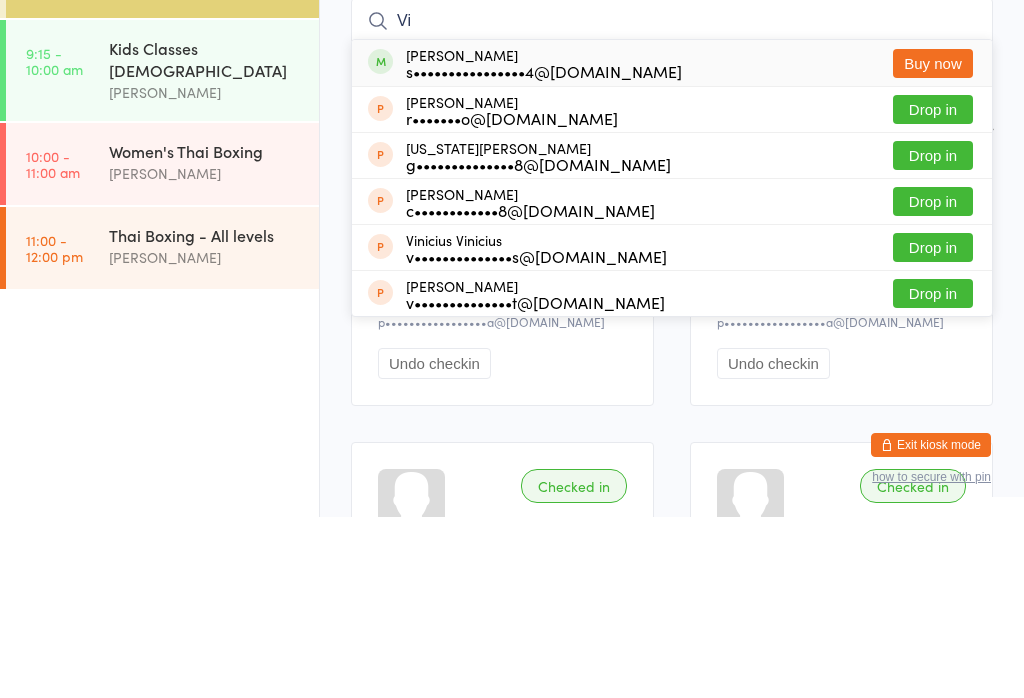 type on "V" 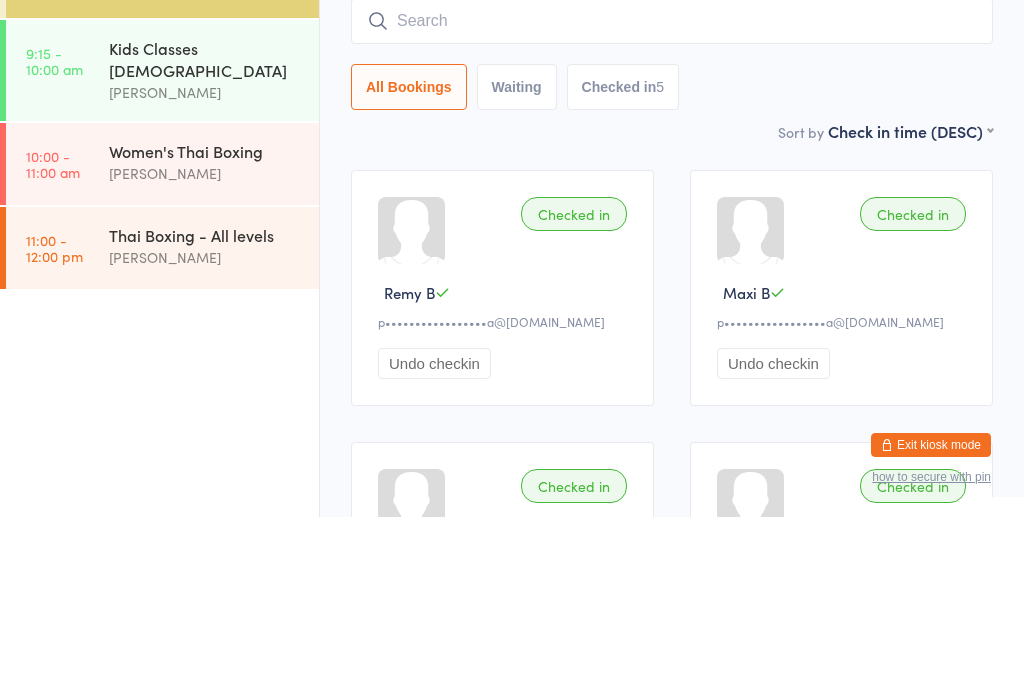 scroll, scrollTop: 181, scrollLeft: 0, axis: vertical 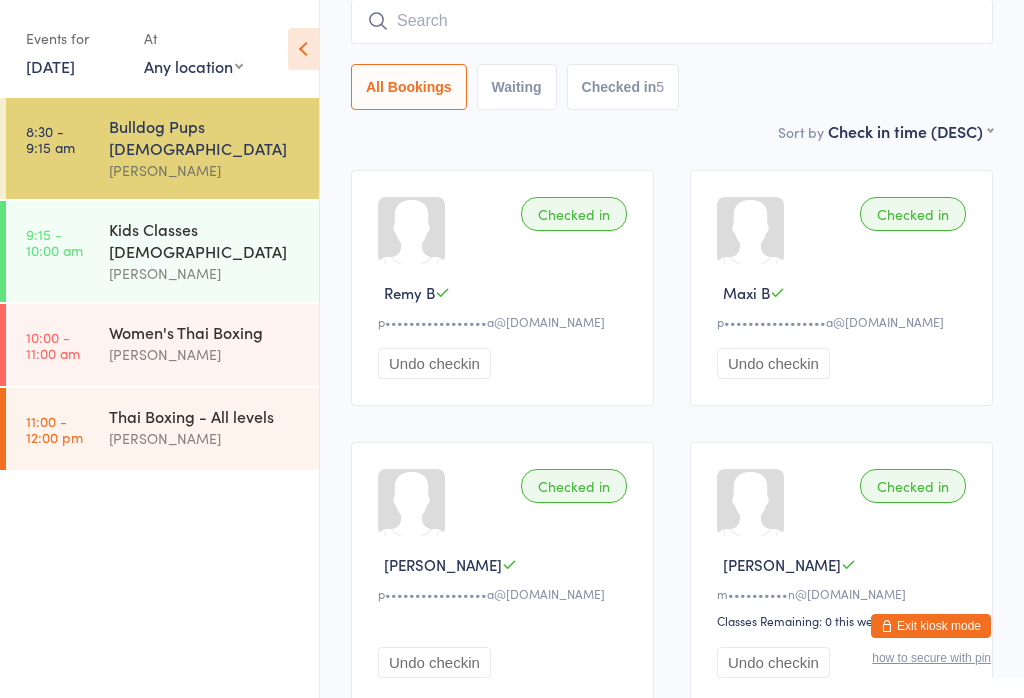 click at bounding box center [672, 21] 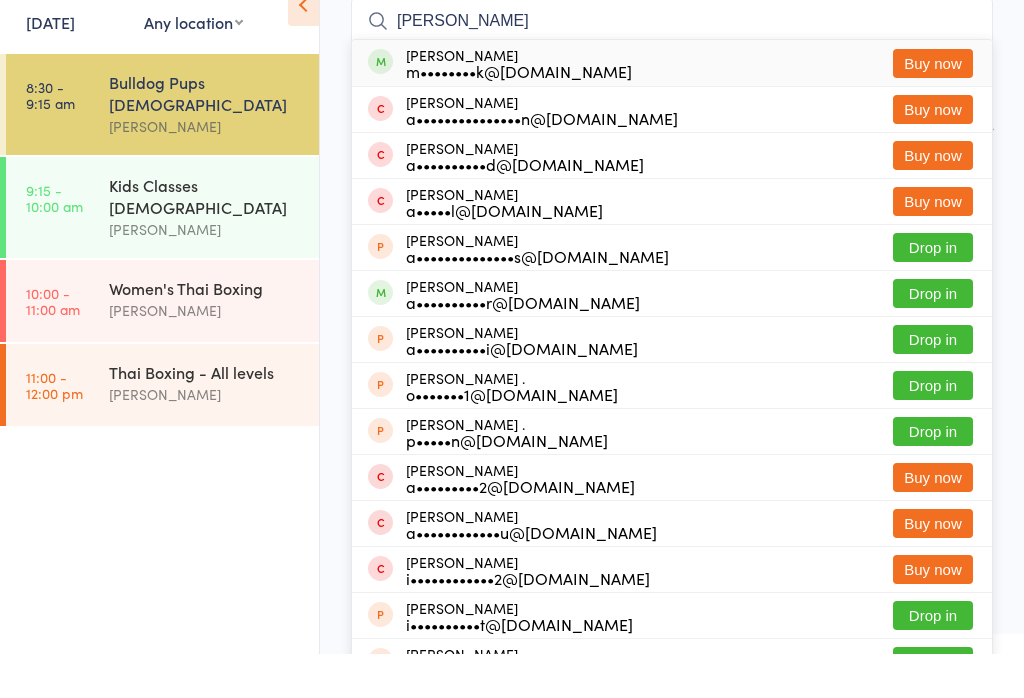 scroll, scrollTop: 136, scrollLeft: 0, axis: vertical 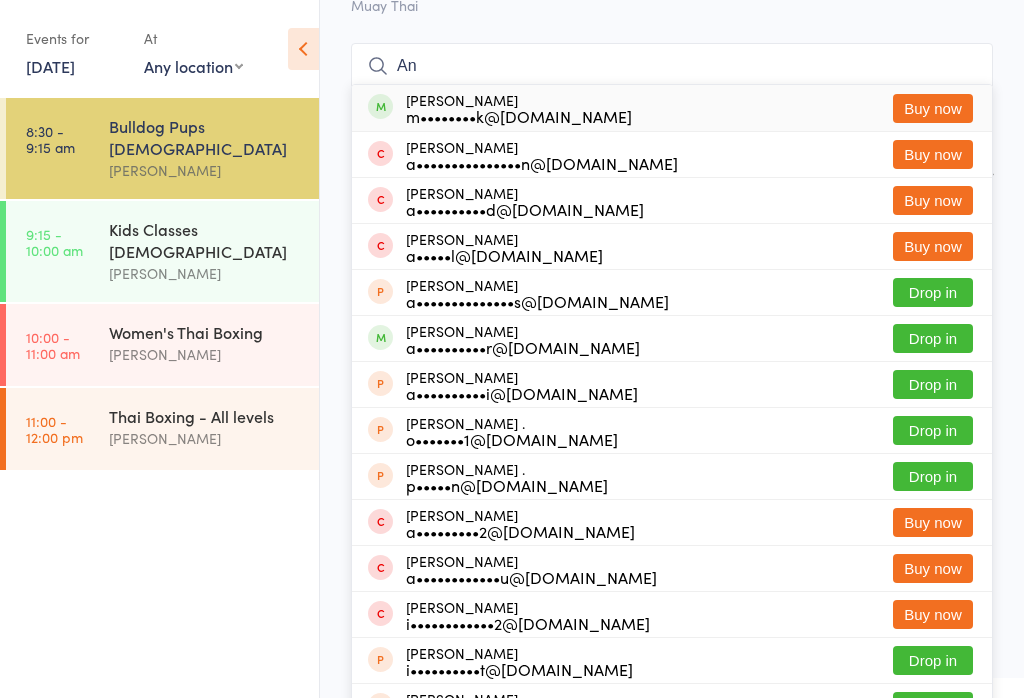 type on "A" 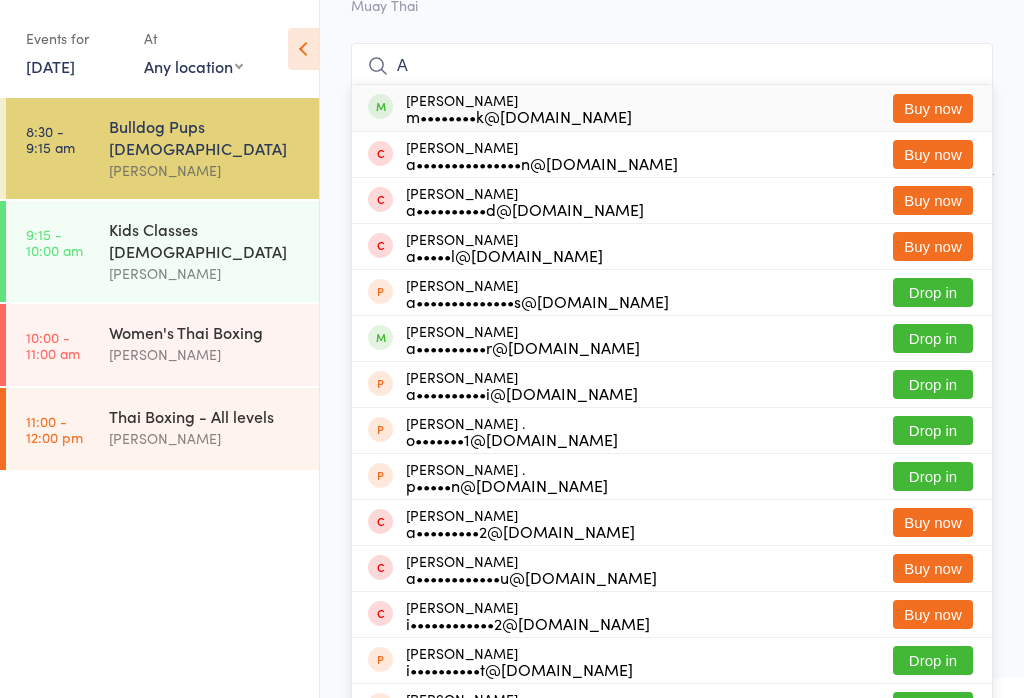 type 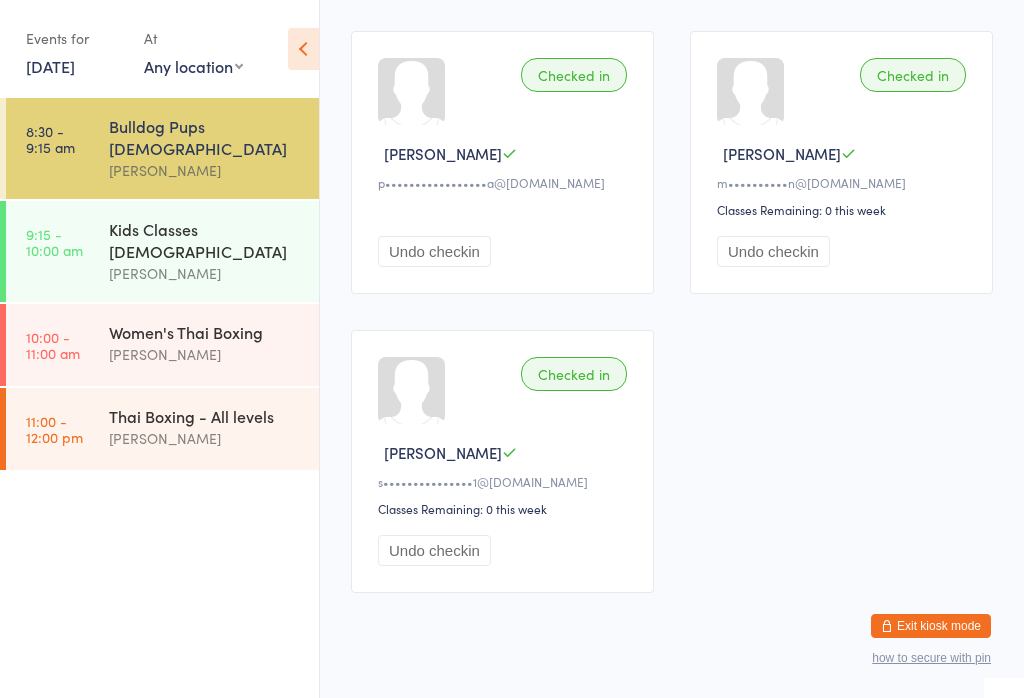 scroll, scrollTop: 618, scrollLeft: 0, axis: vertical 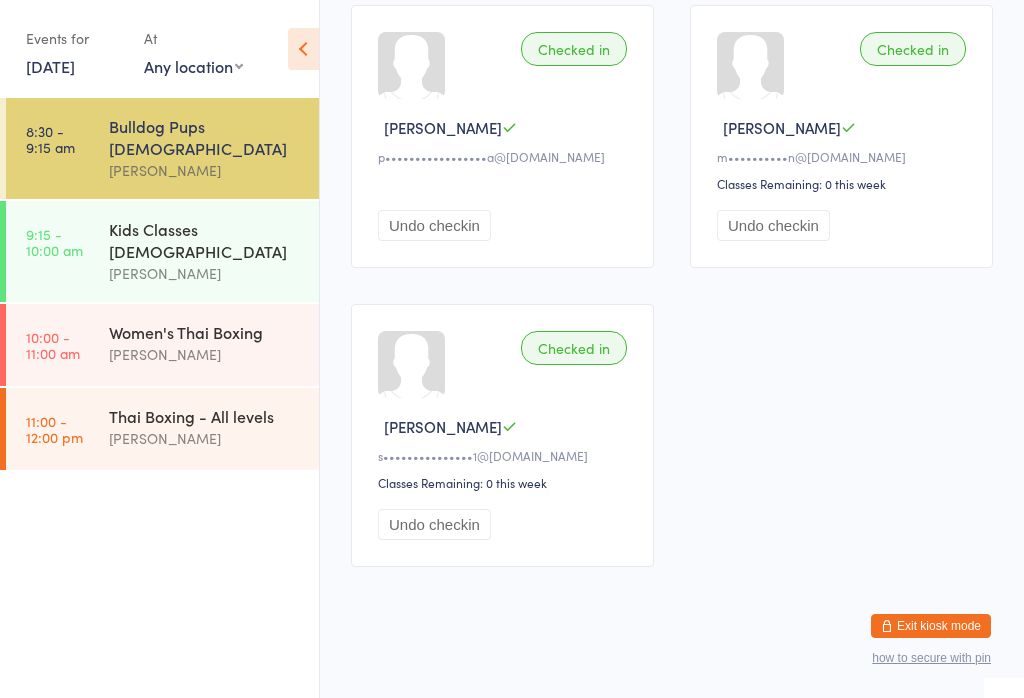 click on "9:15 - 10:00 am" at bounding box center [54, 242] 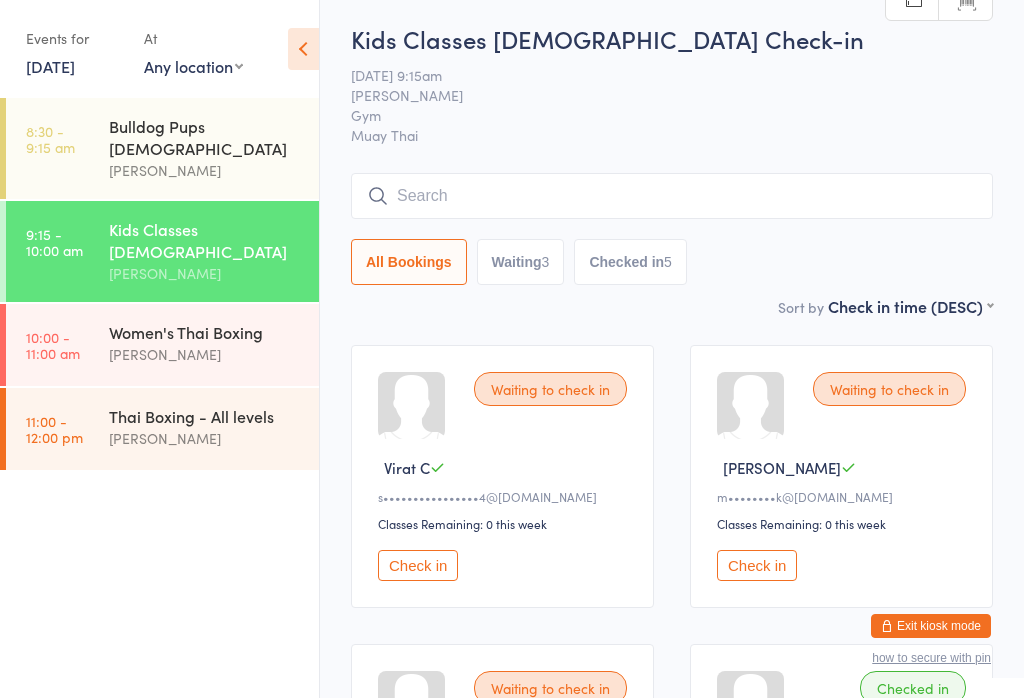 scroll, scrollTop: 0, scrollLeft: 0, axis: both 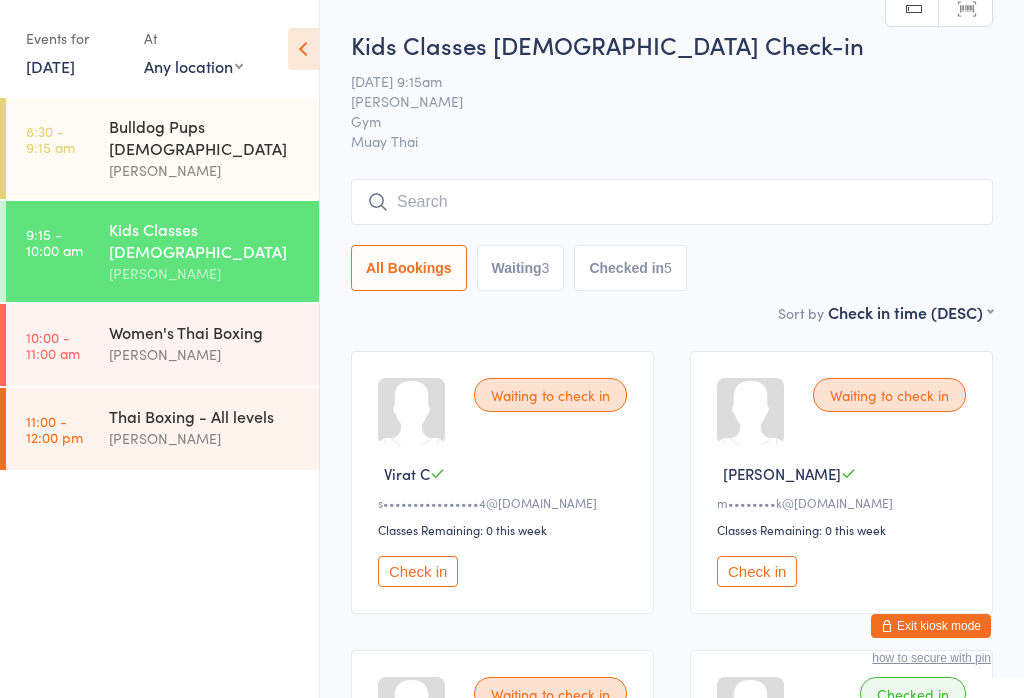 click at bounding box center [672, 202] 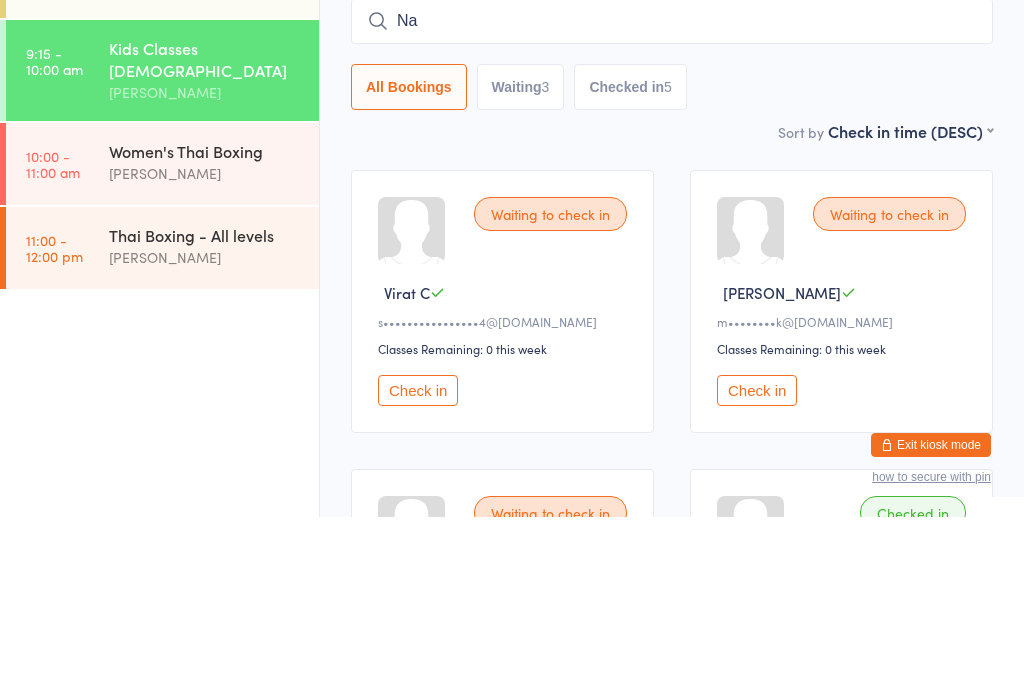 type on "N" 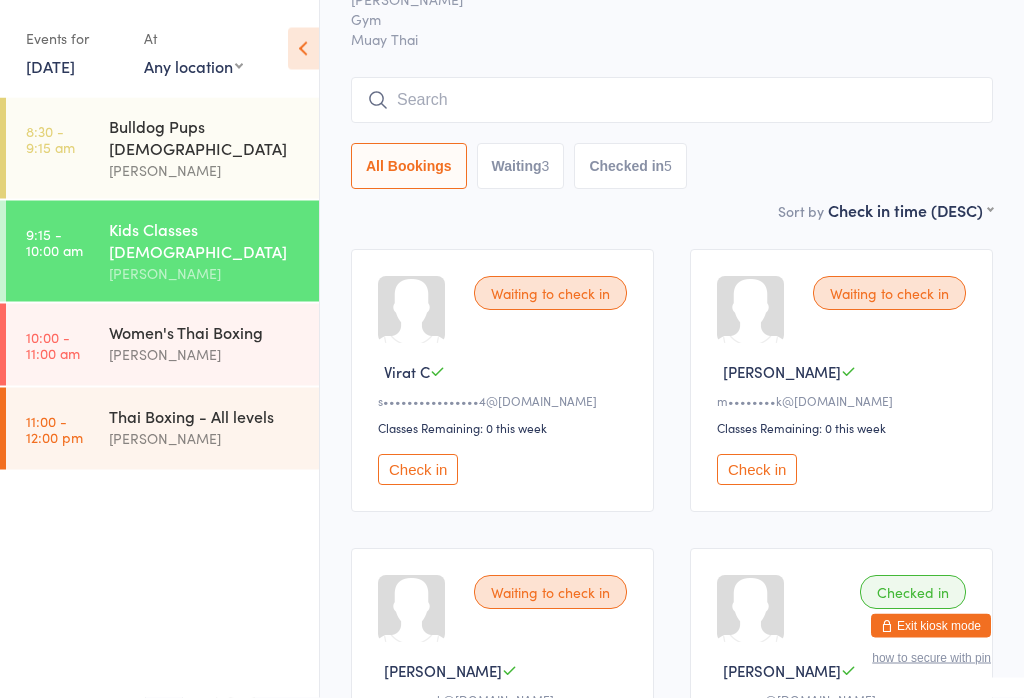 scroll, scrollTop: 0, scrollLeft: 0, axis: both 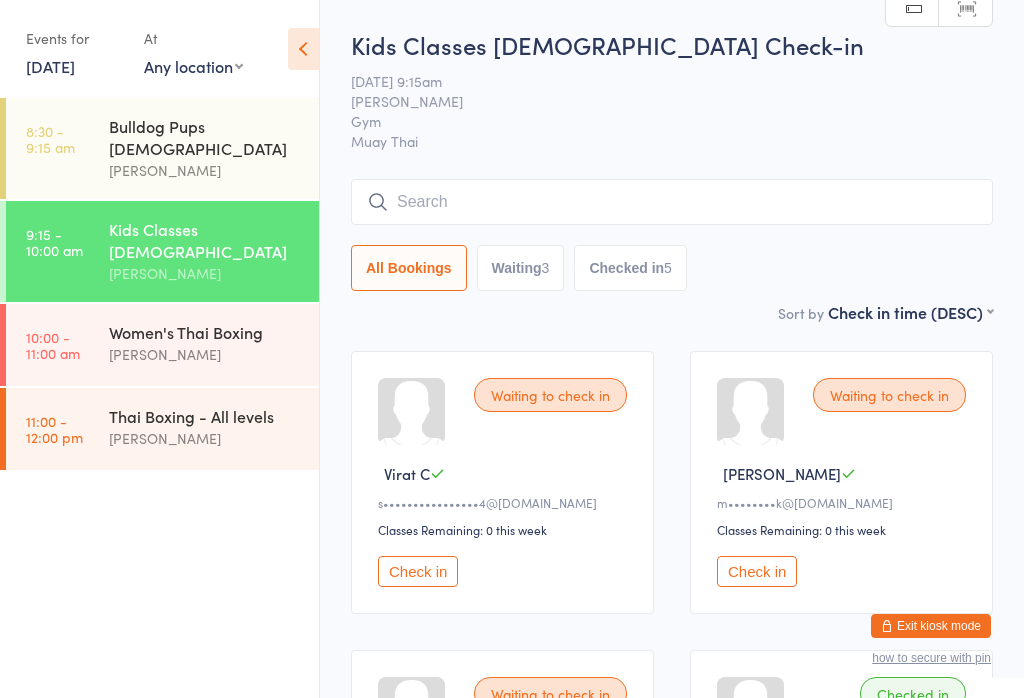 click at bounding box center (672, 202) 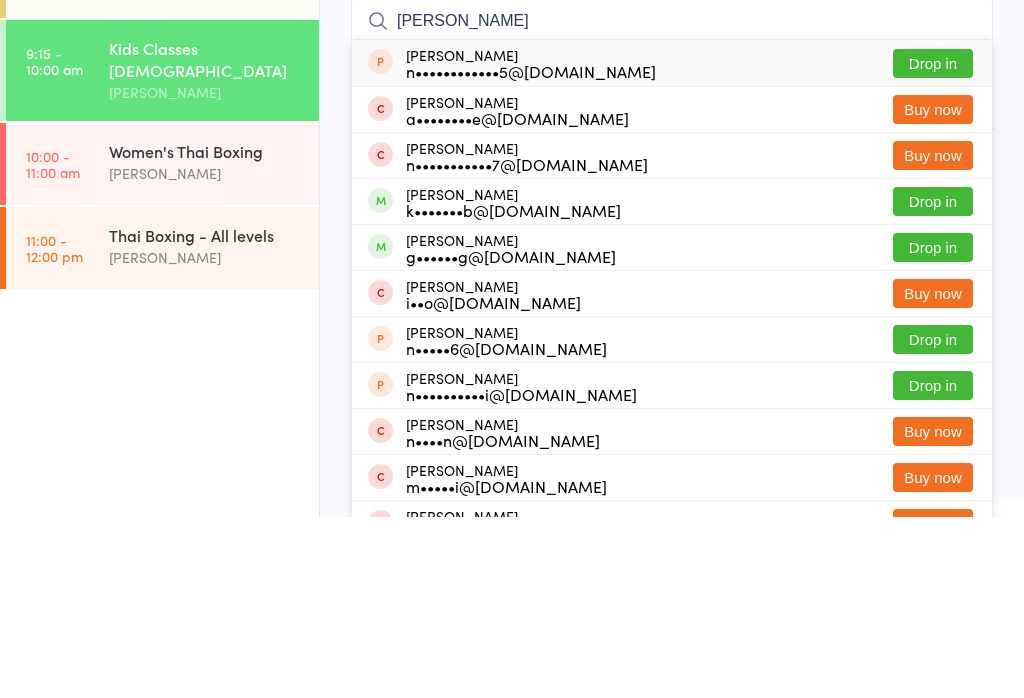 type on "[PERSON_NAME]" 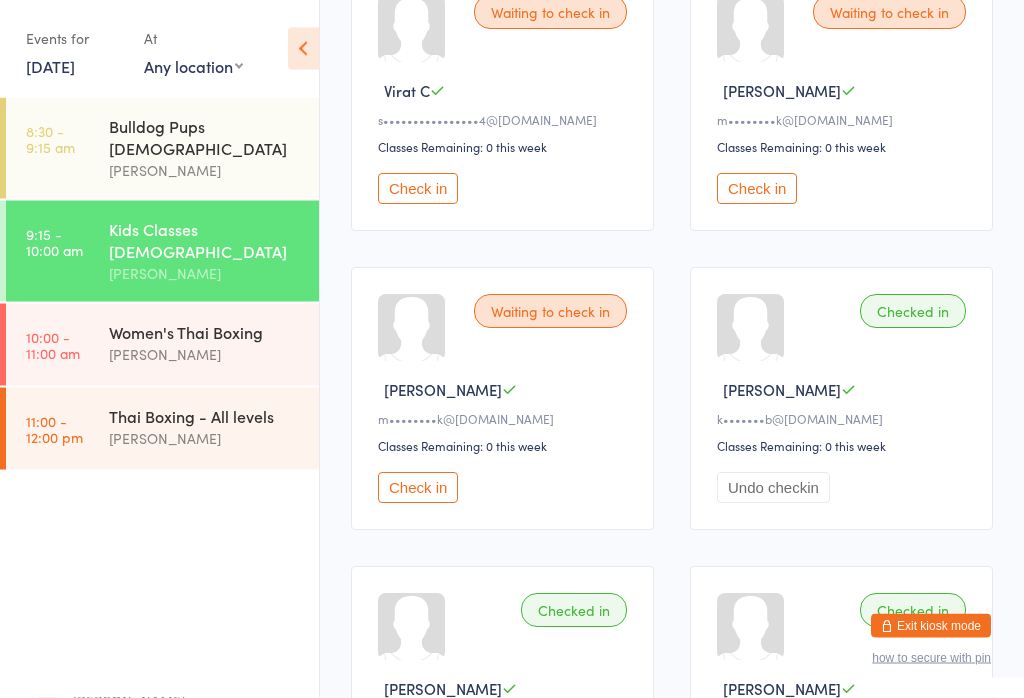 scroll, scrollTop: 383, scrollLeft: 0, axis: vertical 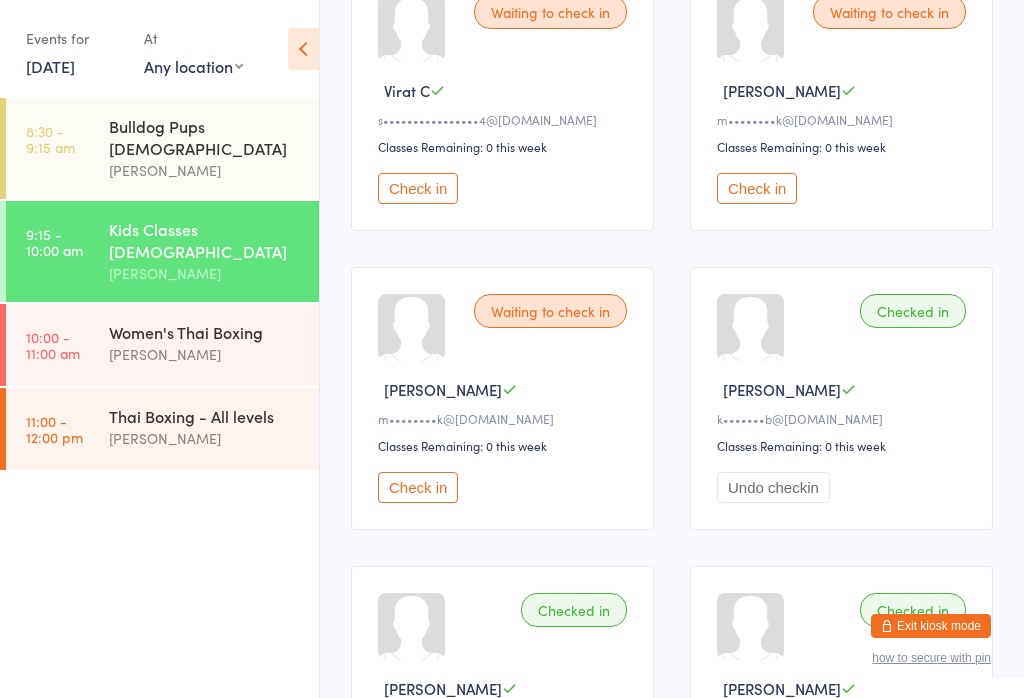 click on "Check in" at bounding box center (418, 188) 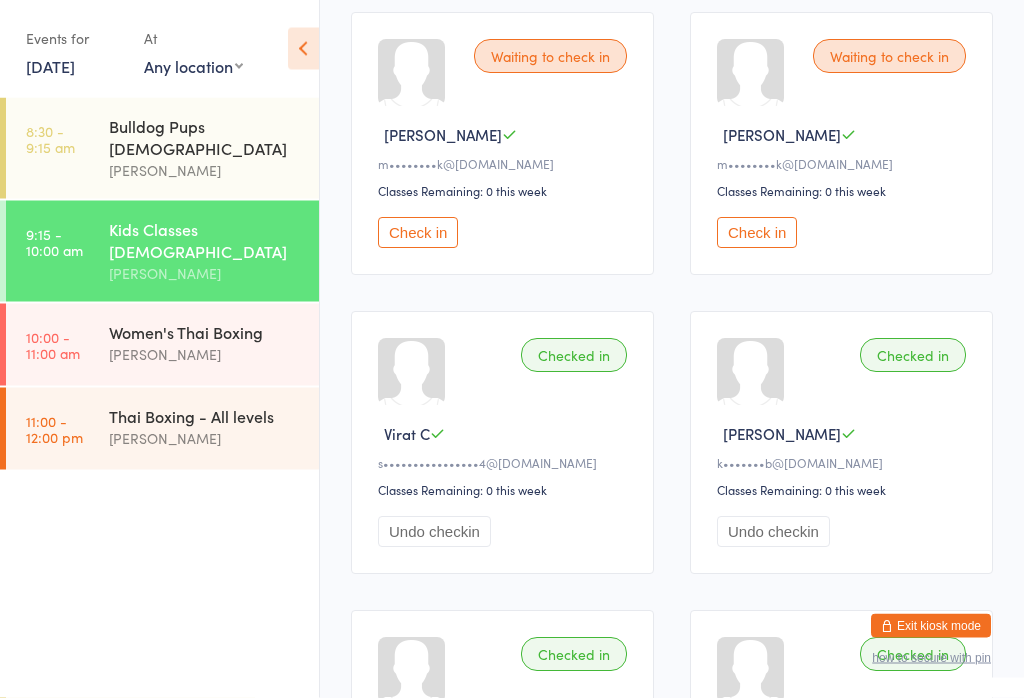scroll, scrollTop: 320, scrollLeft: 0, axis: vertical 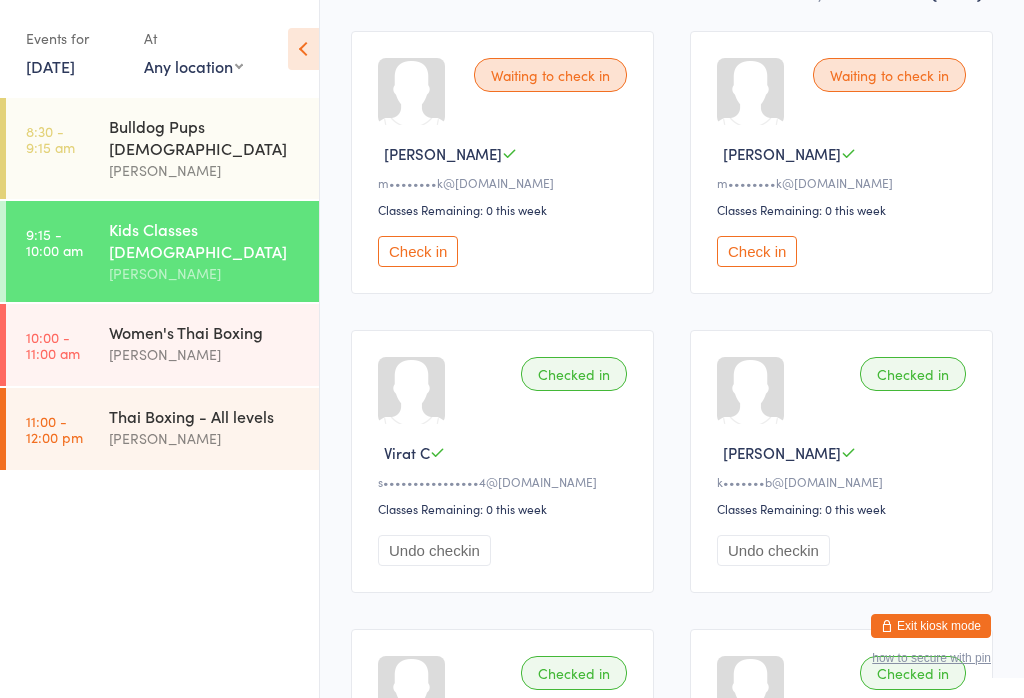 click on "Check in" at bounding box center [418, 251] 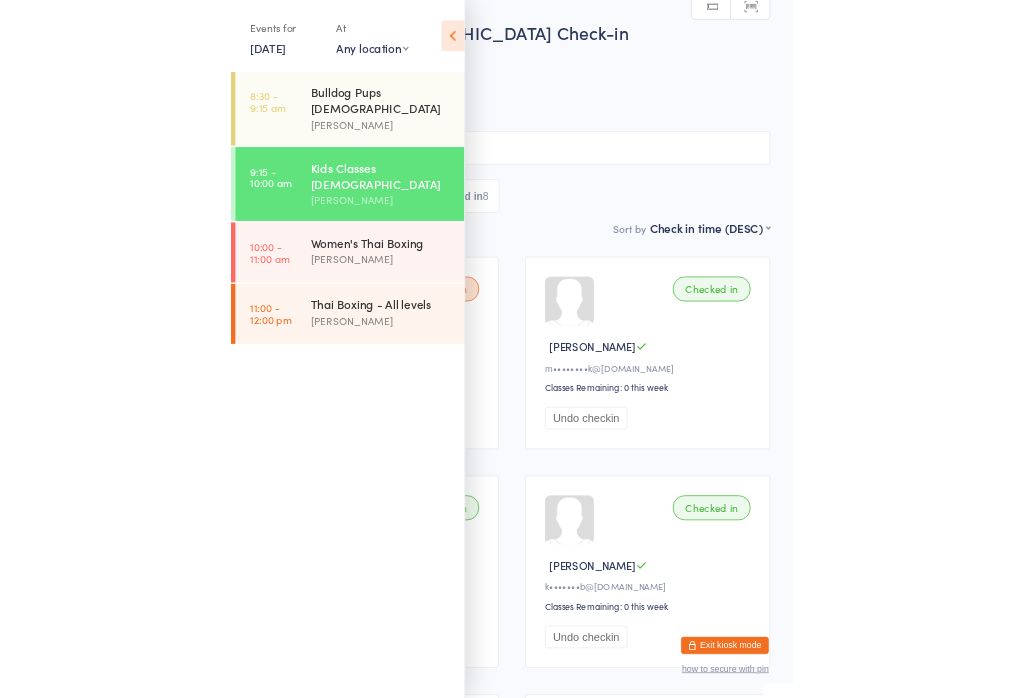 scroll, scrollTop: 211, scrollLeft: 0, axis: vertical 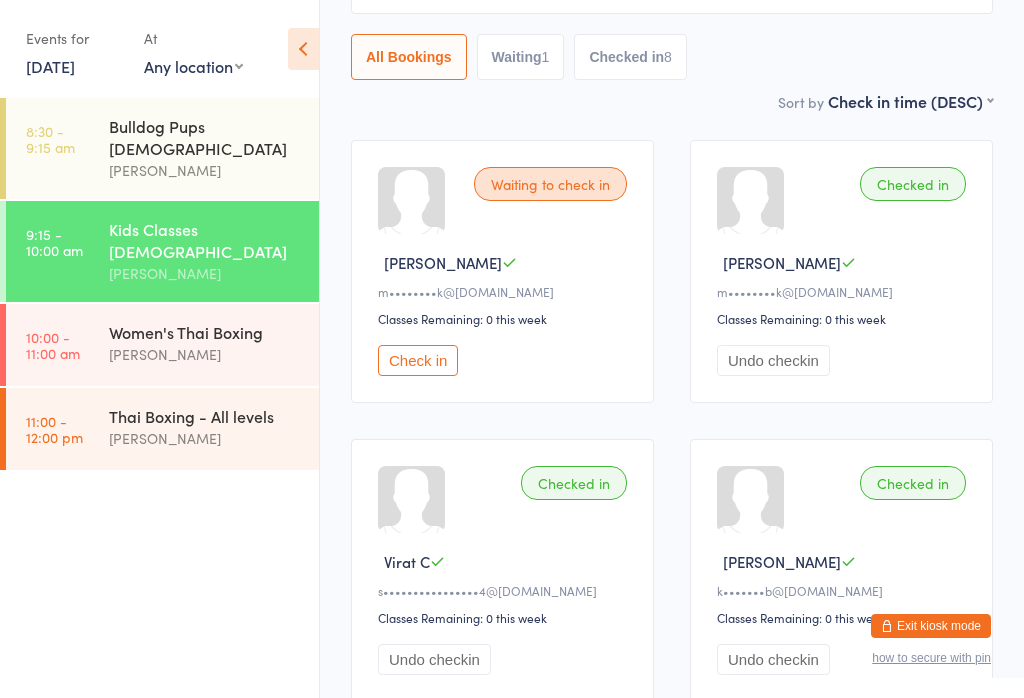 click on "Check in" at bounding box center [418, 360] 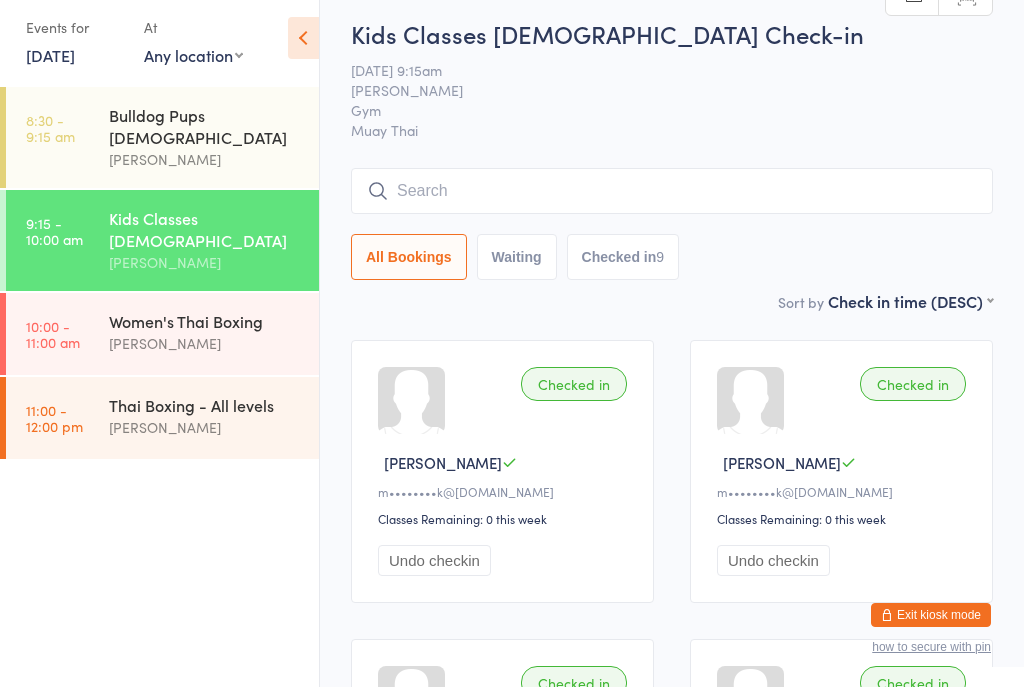 scroll, scrollTop: 13, scrollLeft: 0, axis: vertical 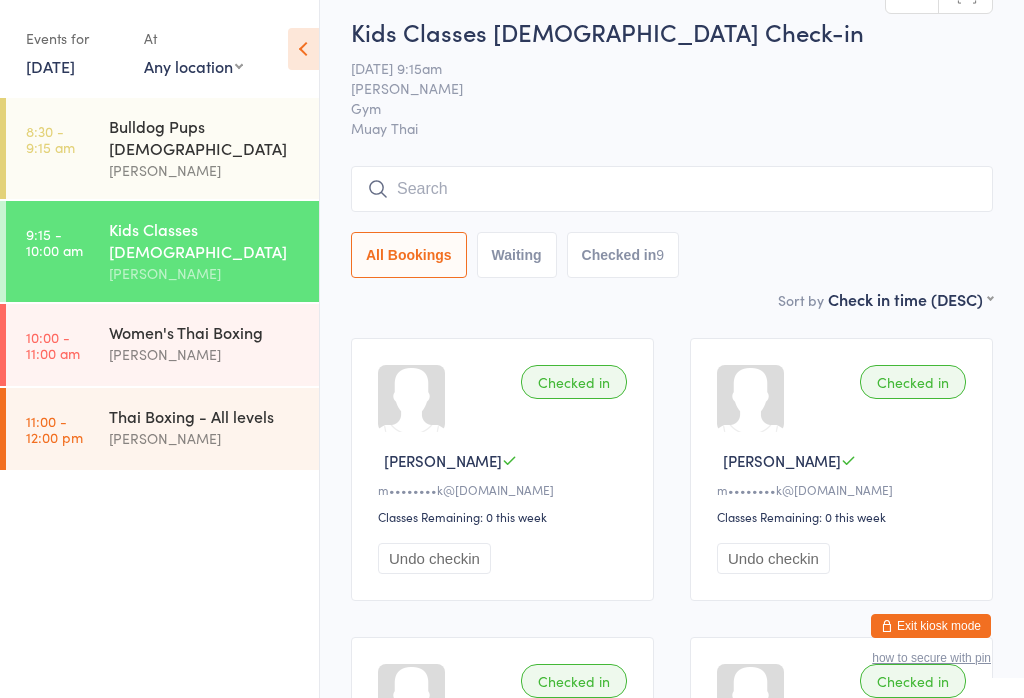 click on "Women's Thai Boxing [PERSON_NAME]" at bounding box center (214, 343) 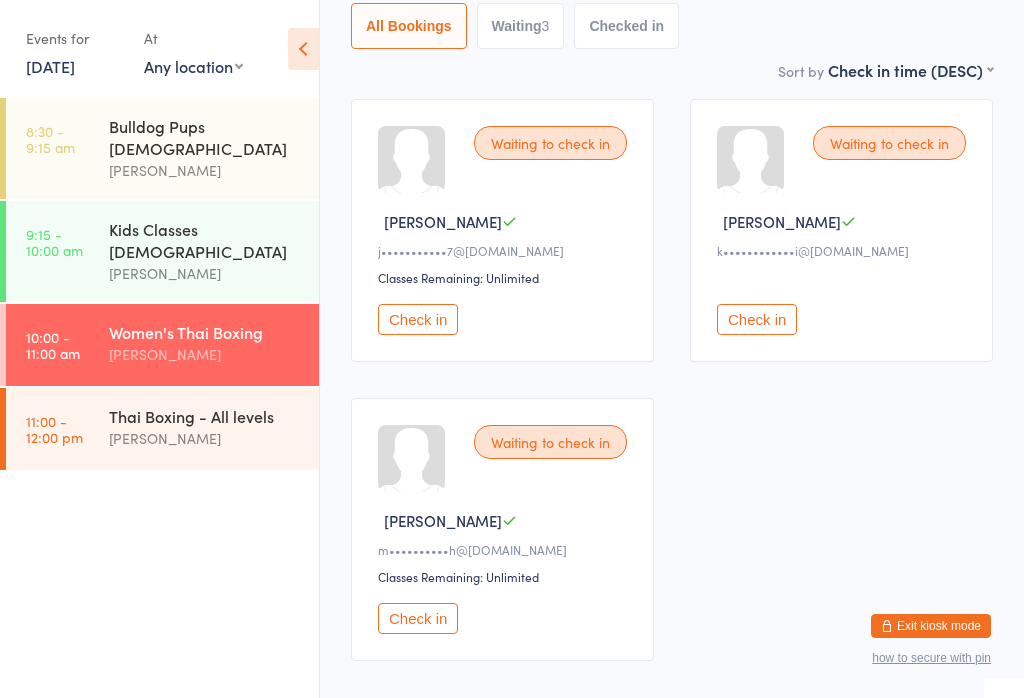 scroll, scrollTop: 321, scrollLeft: 0, axis: vertical 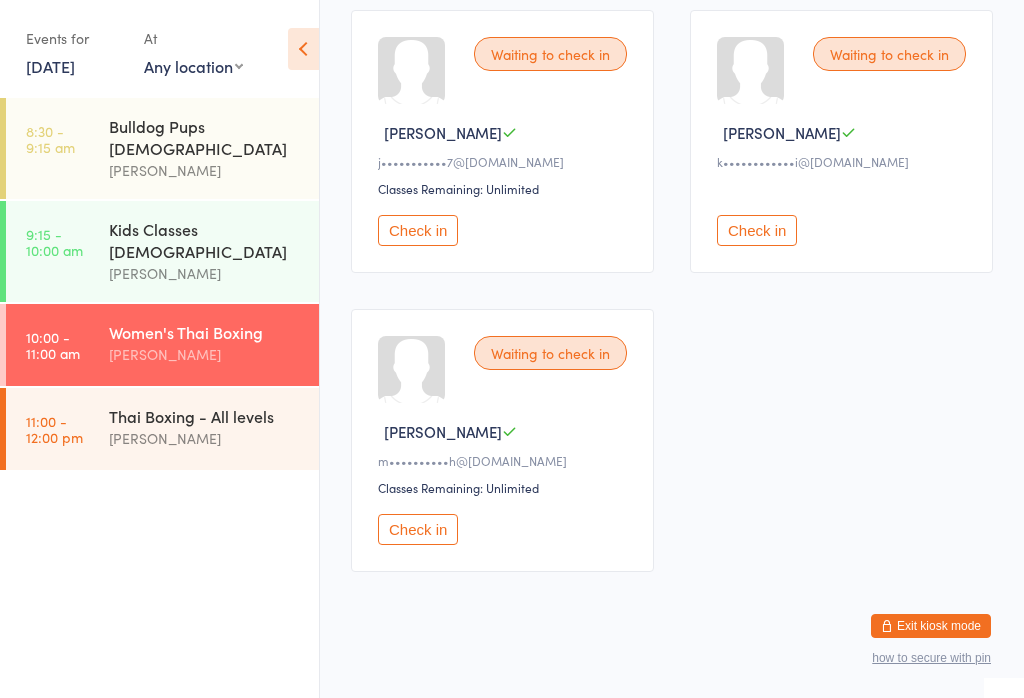 click on "Thai Boxing - All levels" at bounding box center [205, 416] 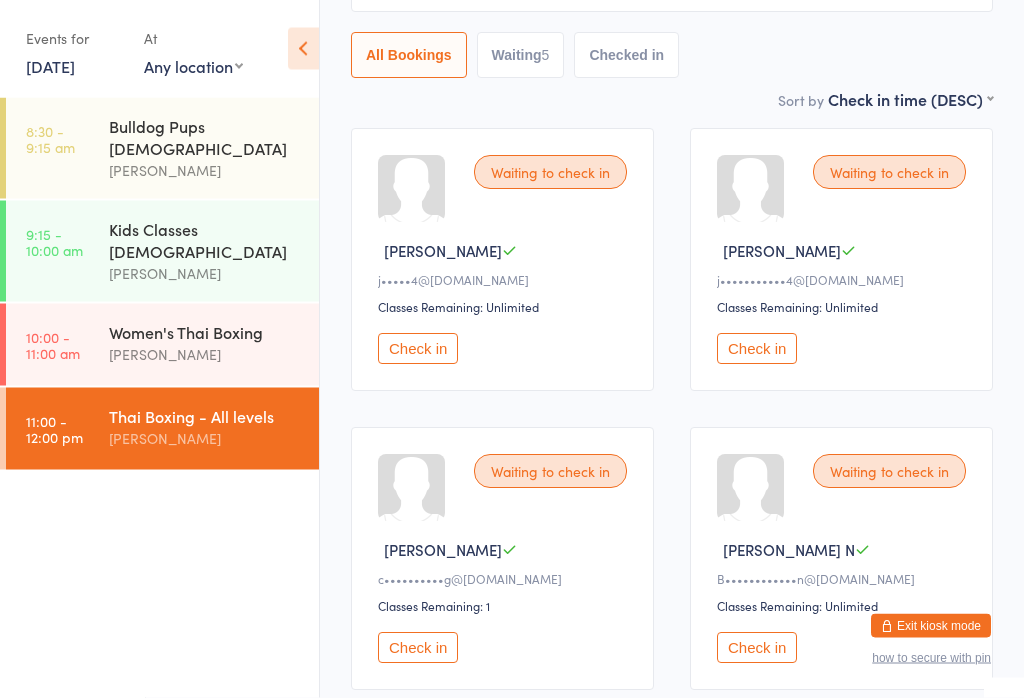 scroll, scrollTop: 192, scrollLeft: 0, axis: vertical 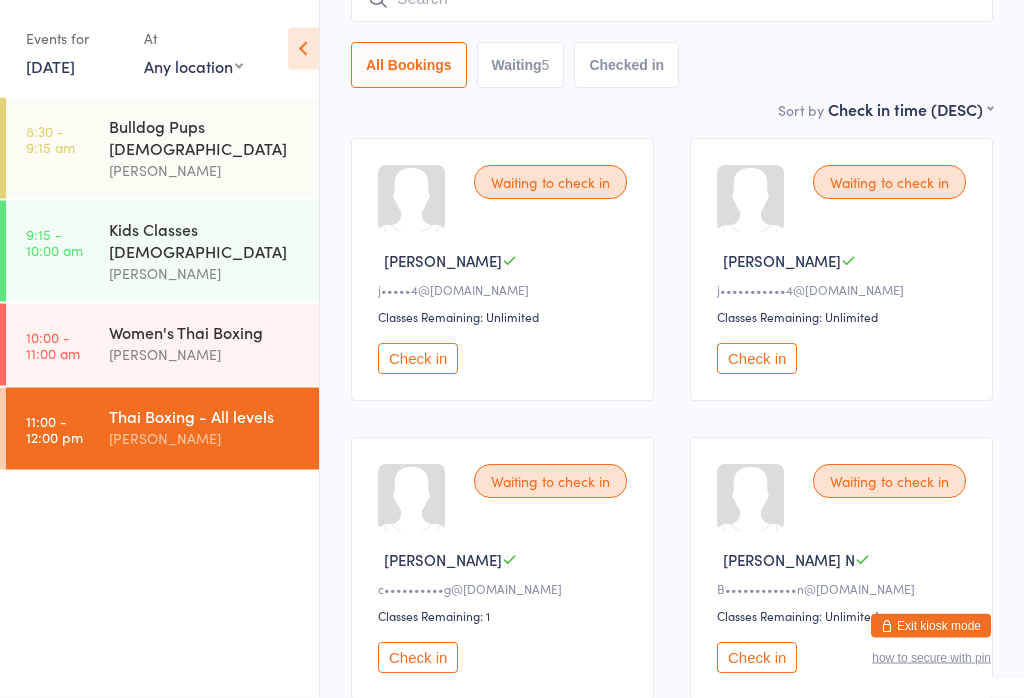 click on "Women's Thai Boxing" at bounding box center [205, 332] 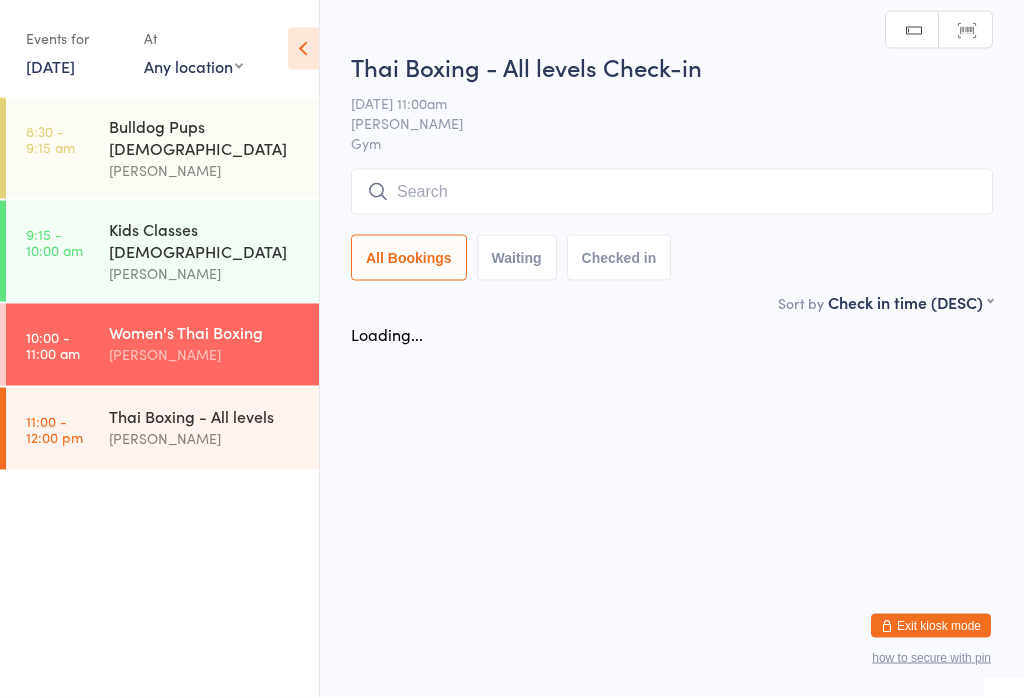 scroll, scrollTop: 0, scrollLeft: 0, axis: both 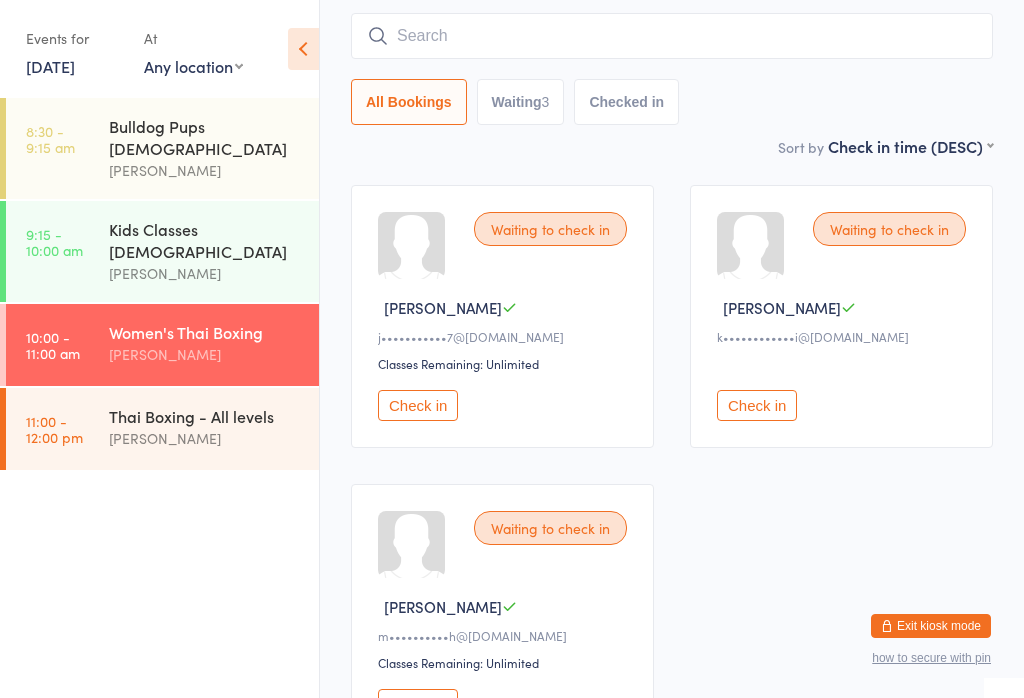 click at bounding box center [672, 36] 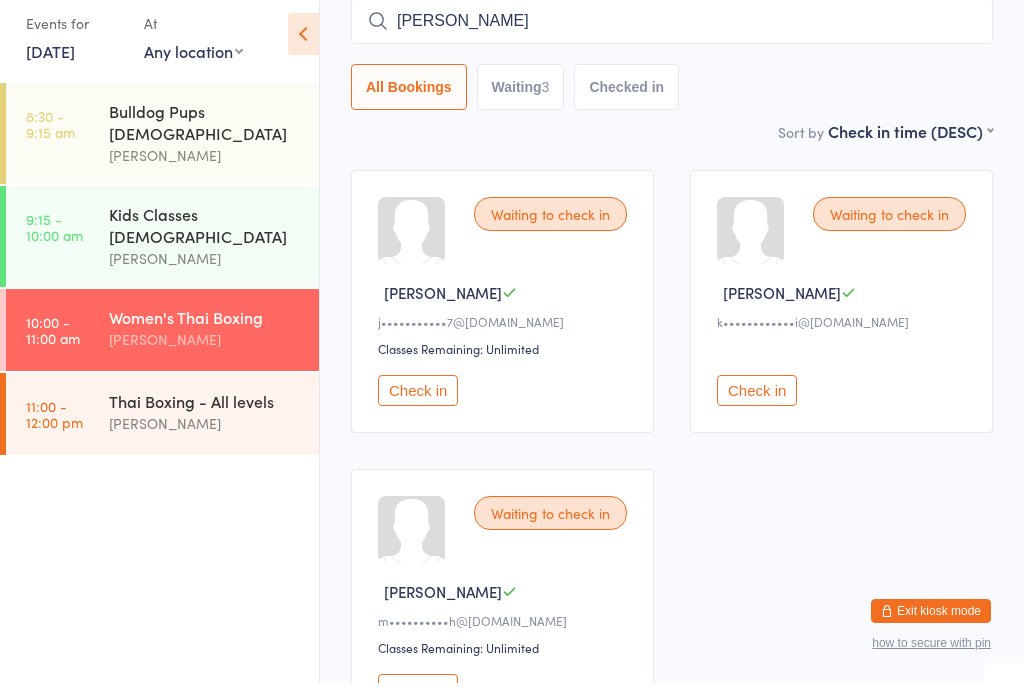 type on "[PERSON_NAME]" 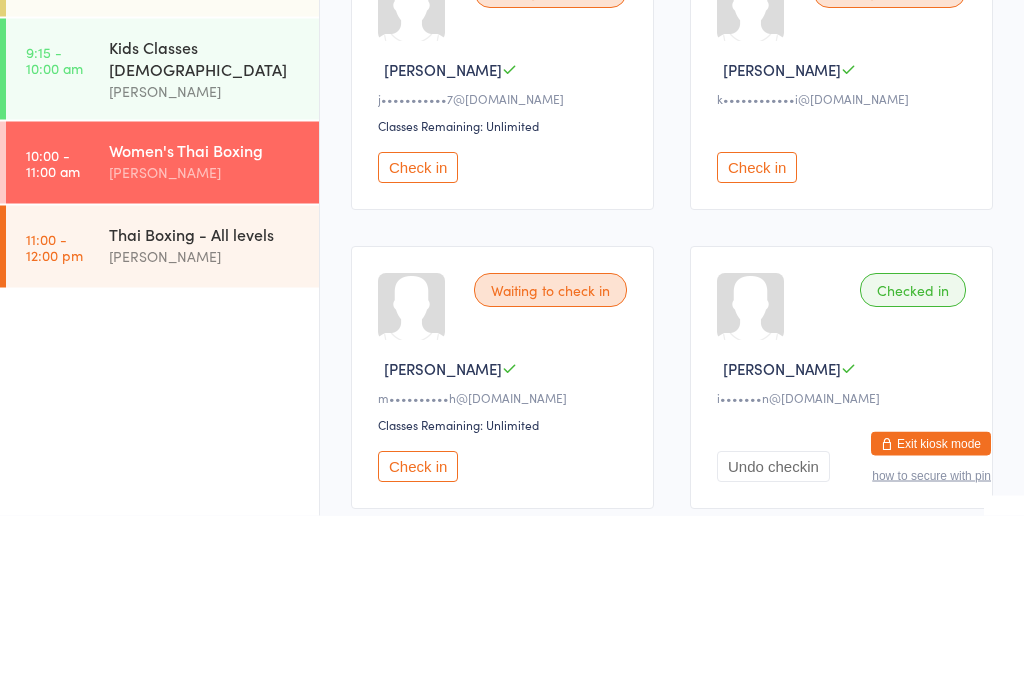 scroll, scrollTop: 202, scrollLeft: 0, axis: vertical 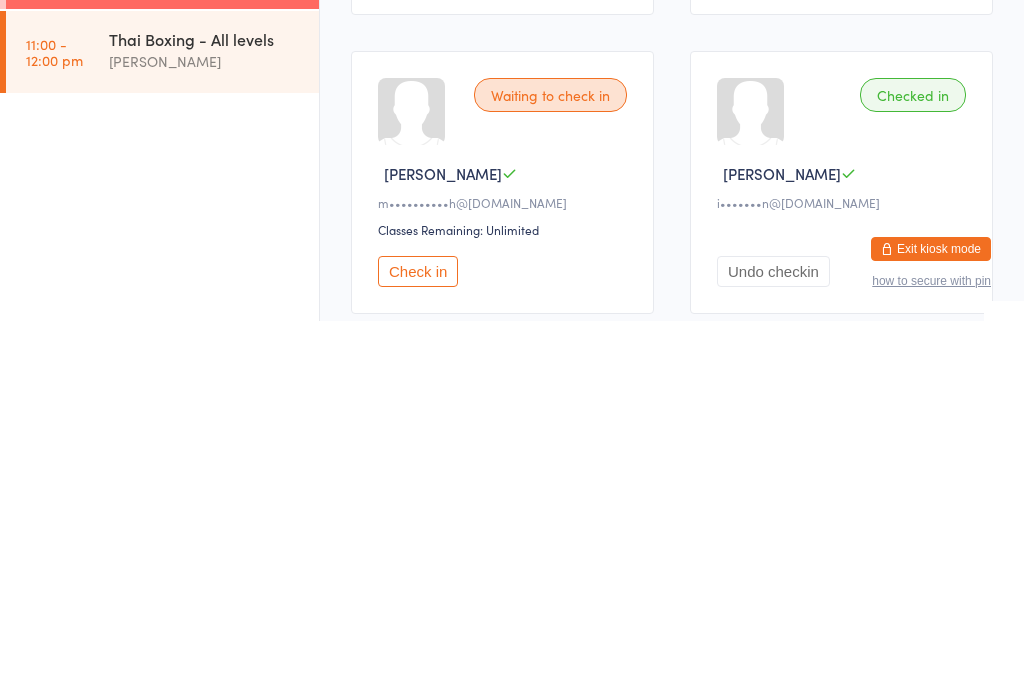 click on "Undo checkin" at bounding box center (773, 648) 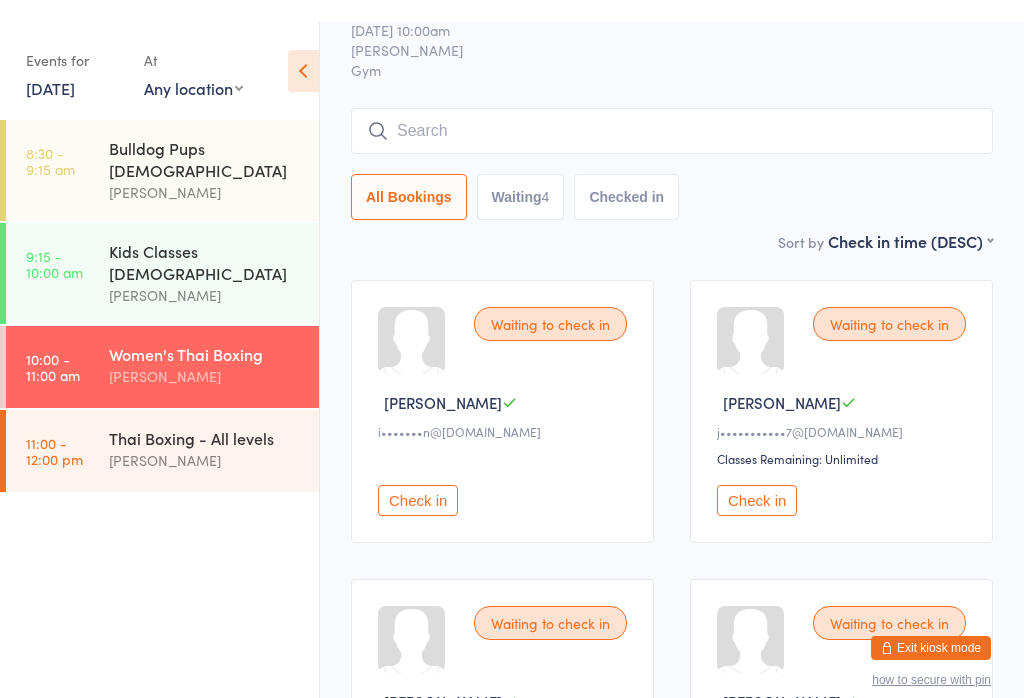 scroll, scrollTop: 0, scrollLeft: 0, axis: both 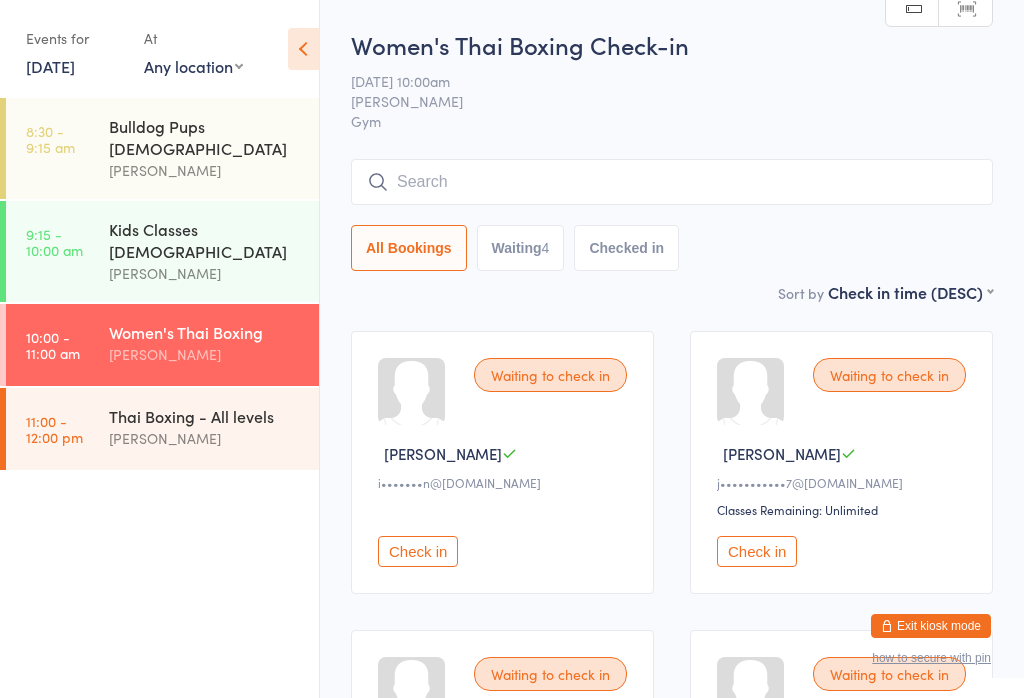 click at bounding box center [672, 182] 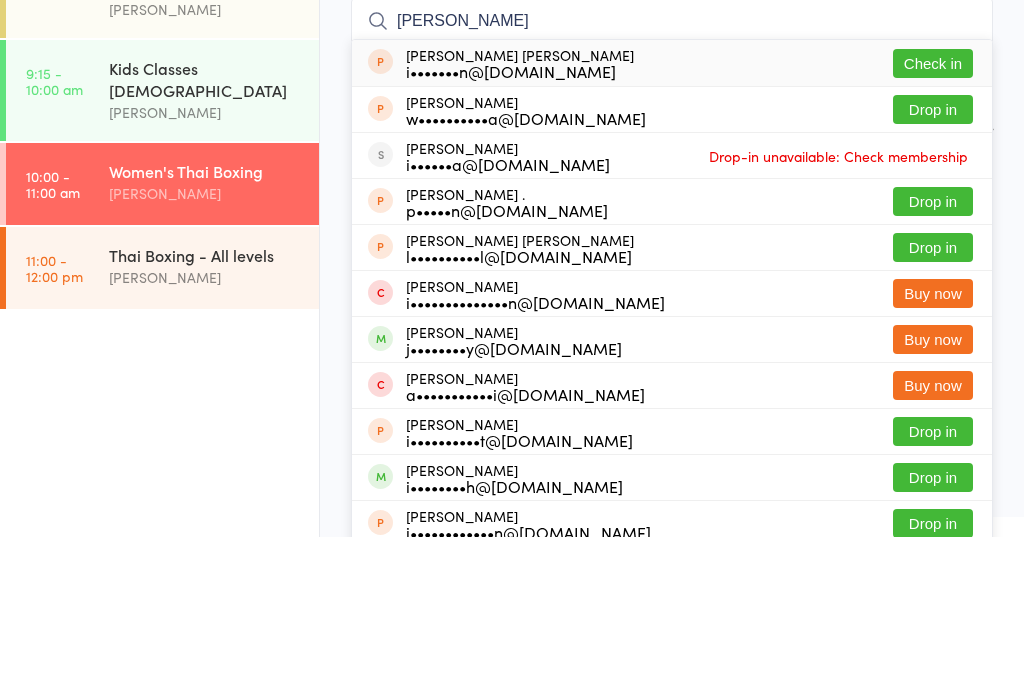 type on "[PERSON_NAME]" 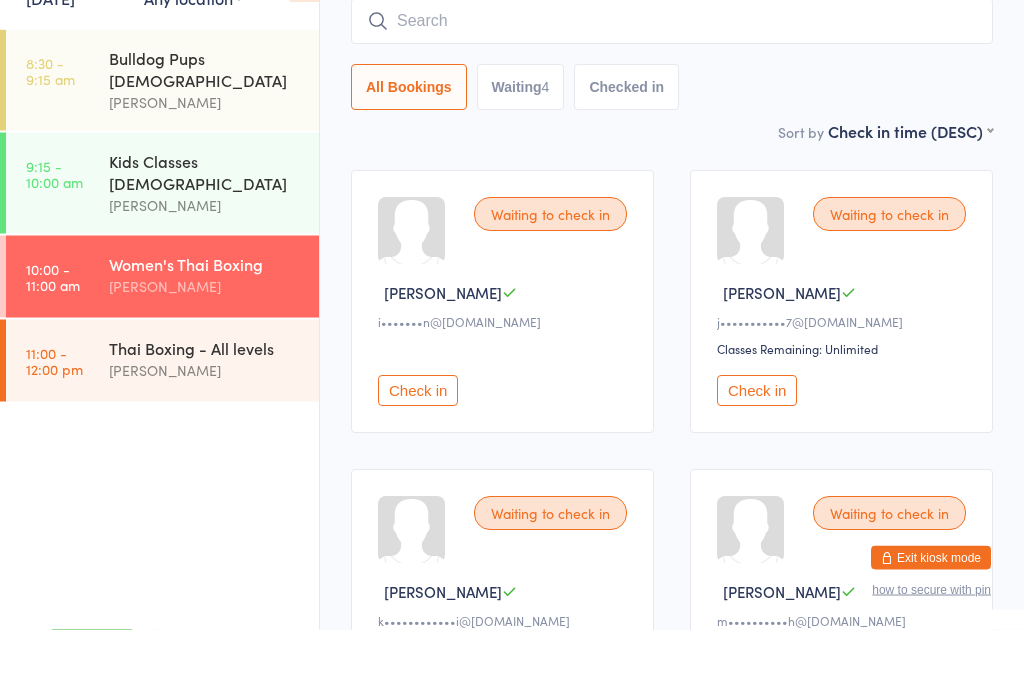 scroll, scrollTop: 161, scrollLeft: 0, axis: vertical 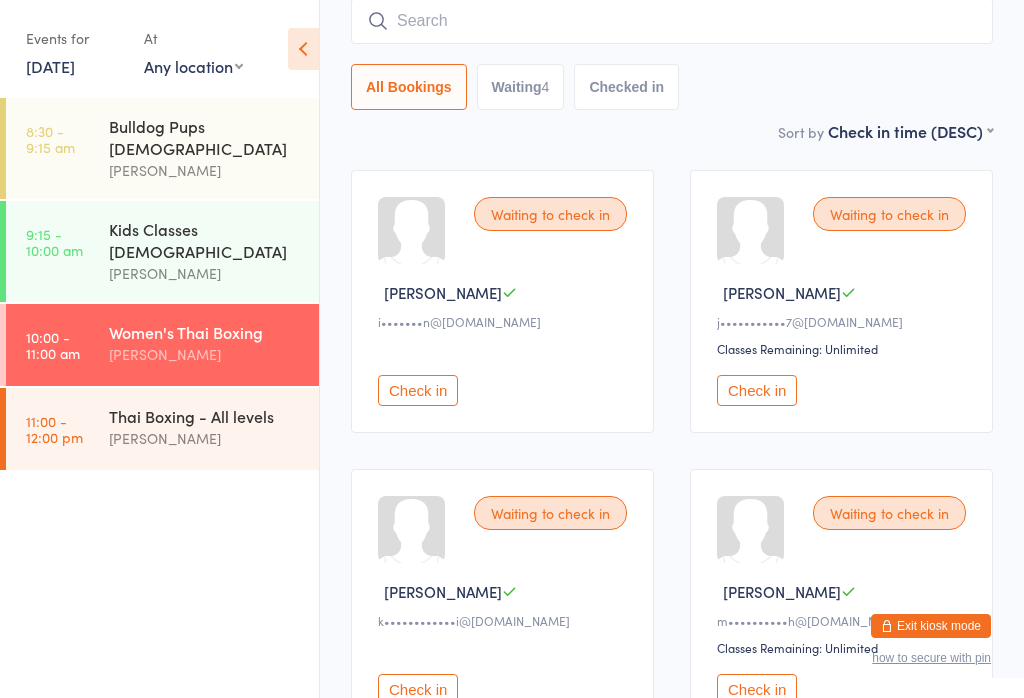 click on "Check in" at bounding box center [757, 390] 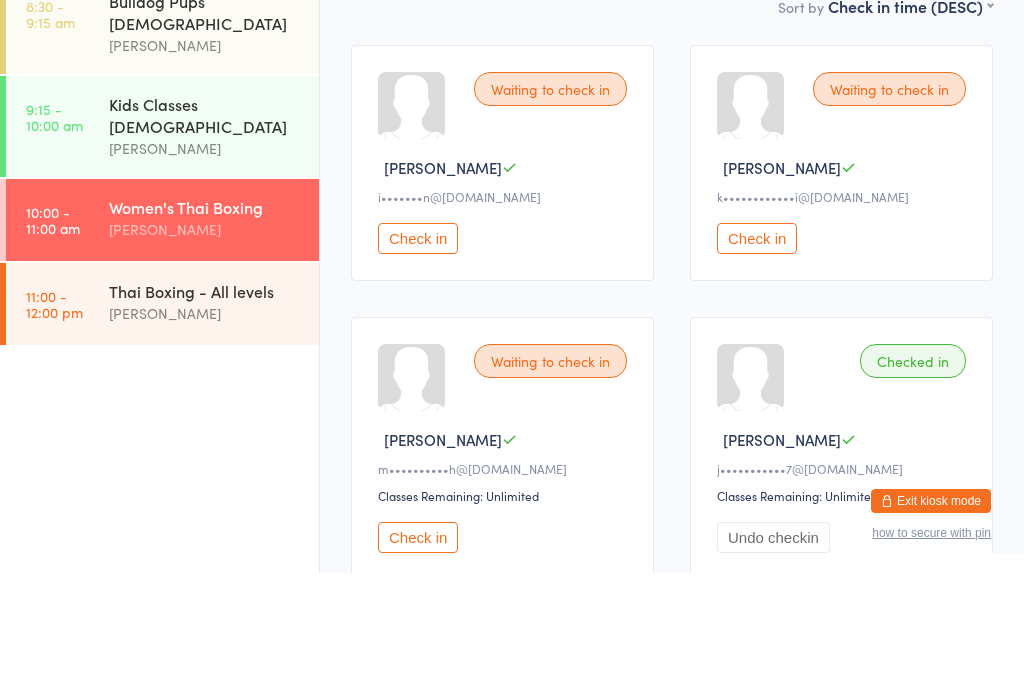scroll, scrollTop: 293, scrollLeft: 0, axis: vertical 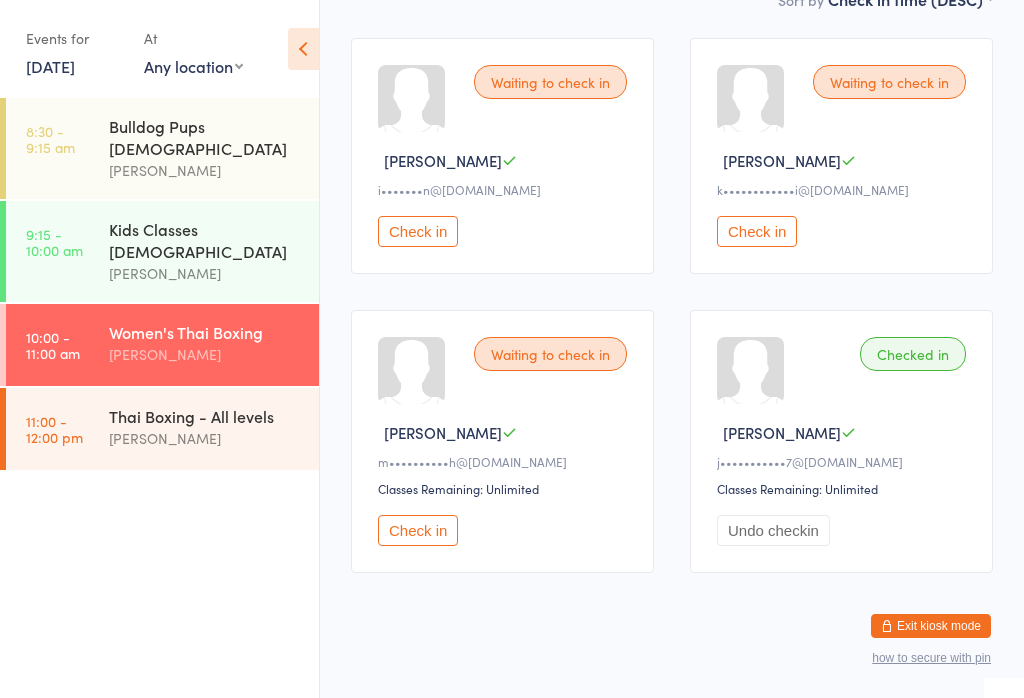 click on "Check in" at bounding box center [418, 530] 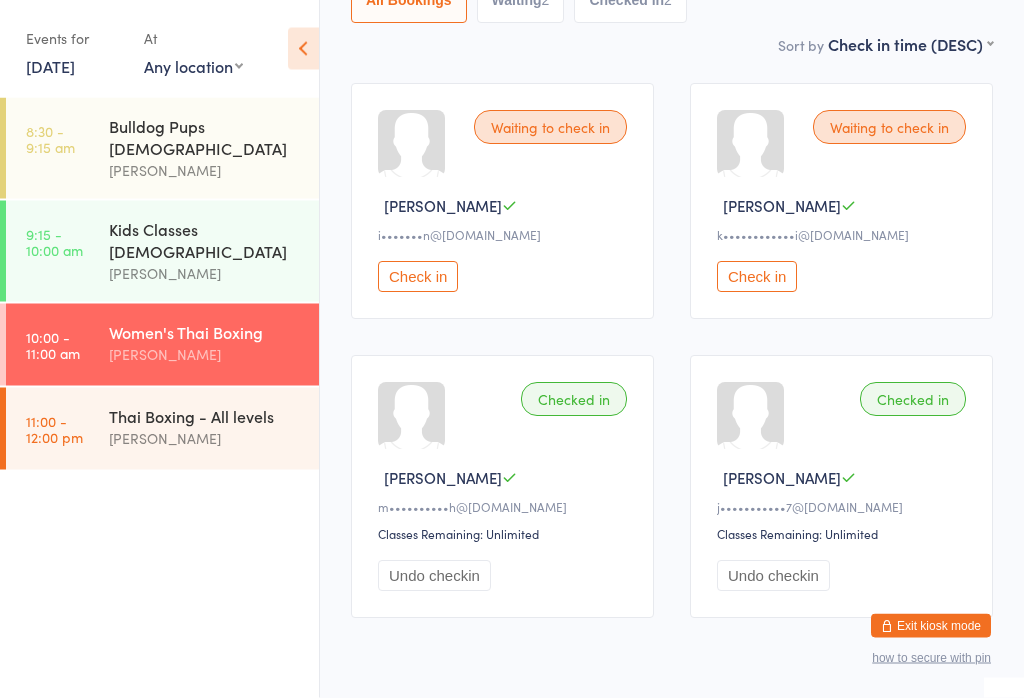scroll, scrollTop: 248, scrollLeft: 0, axis: vertical 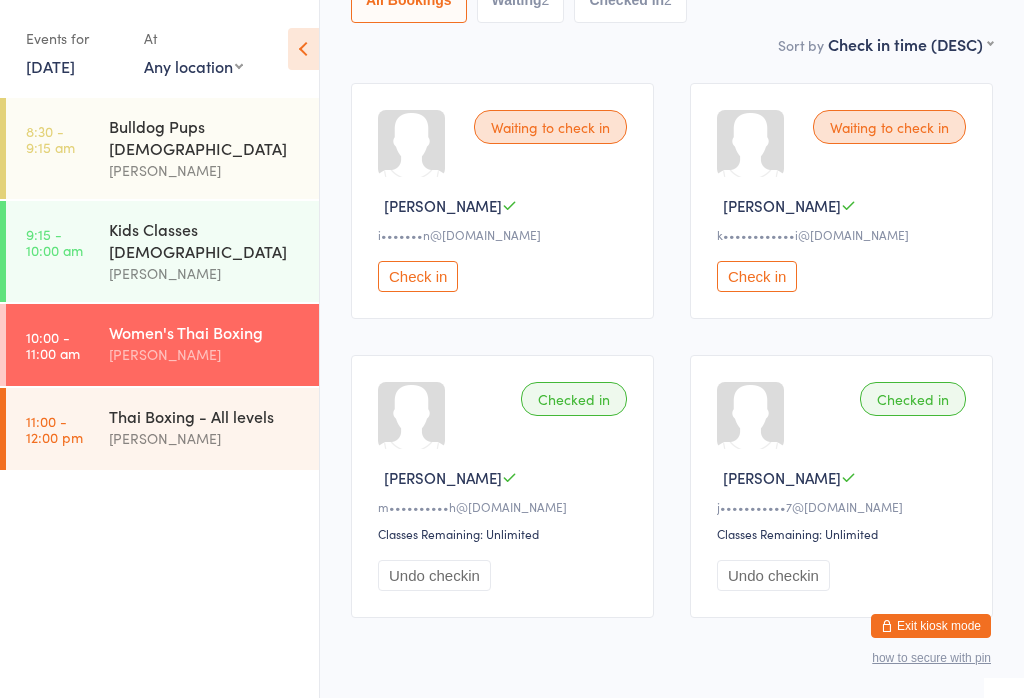 click on "Check in" at bounding box center (418, 276) 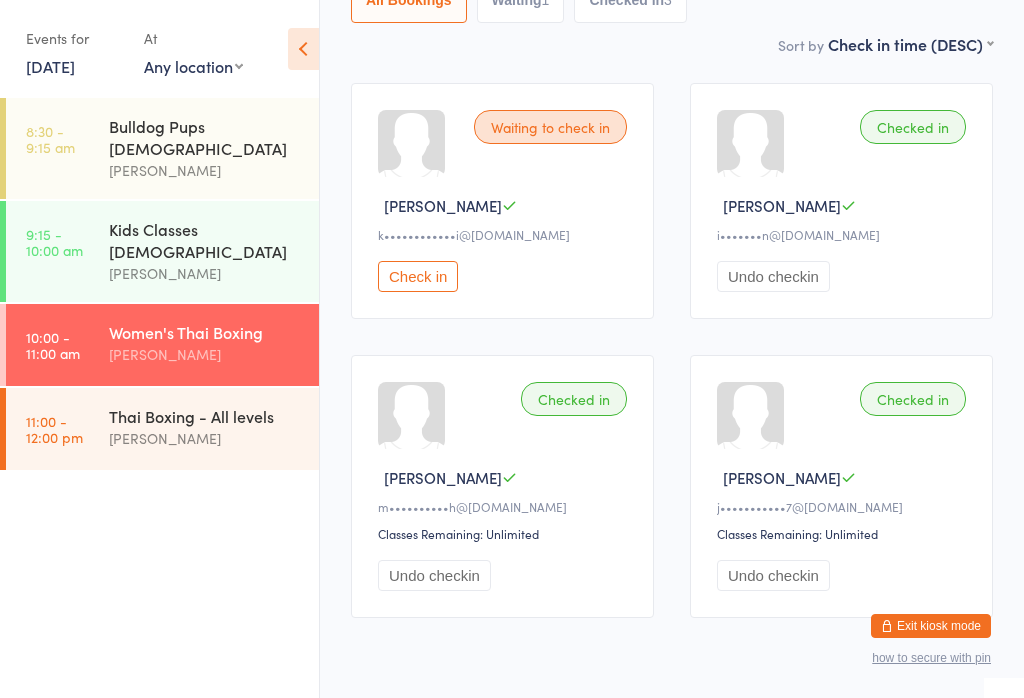 click on "Check in" at bounding box center (418, 276) 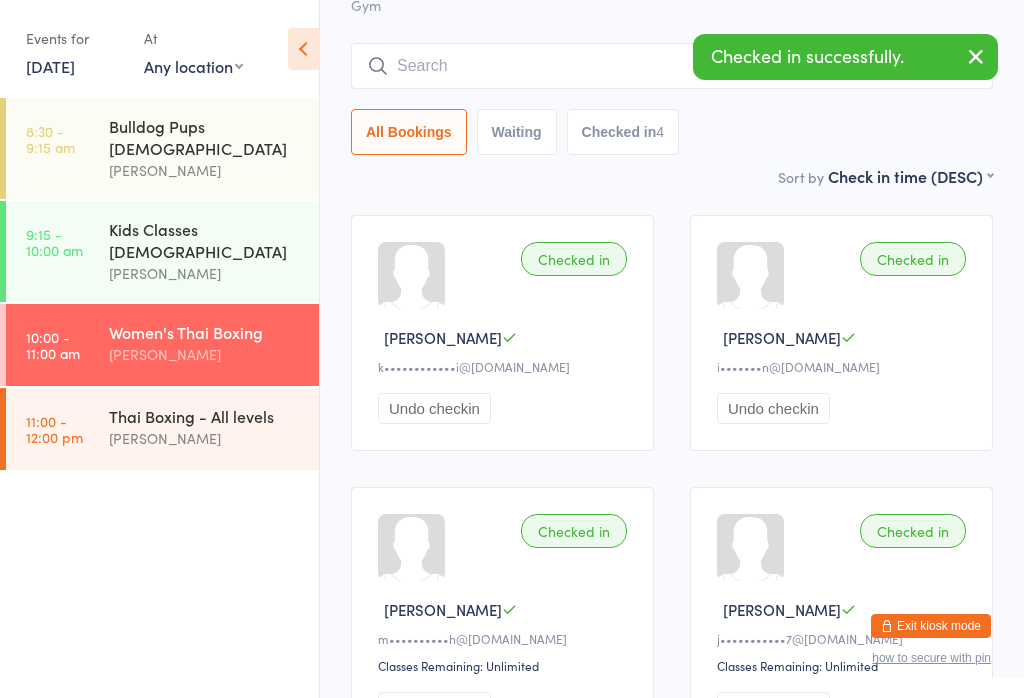 click at bounding box center (672, 66) 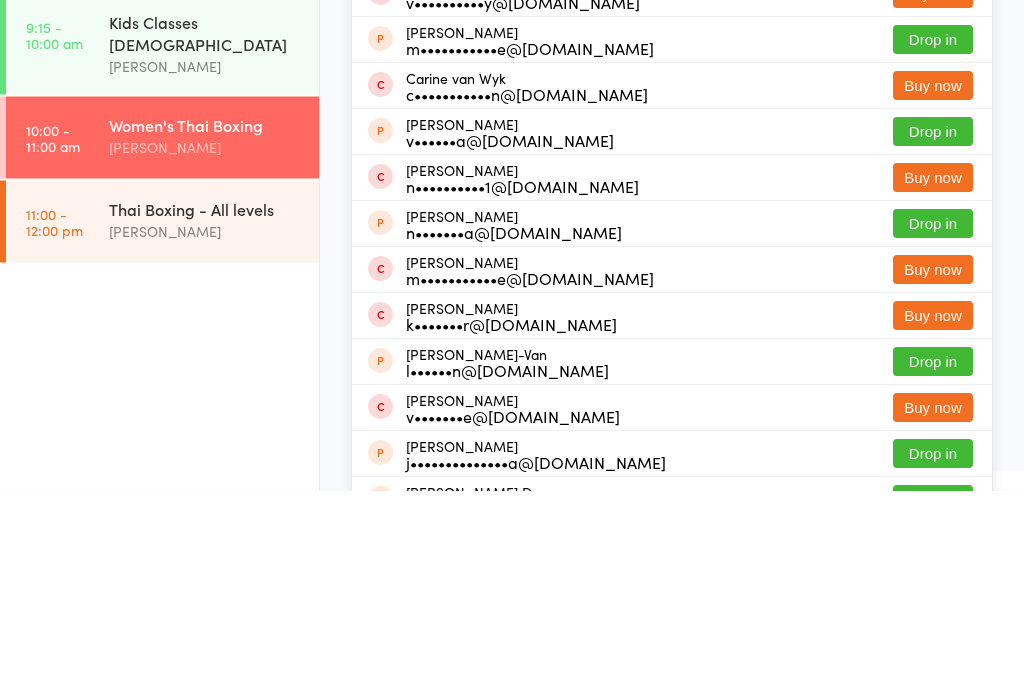 type on "Vane" 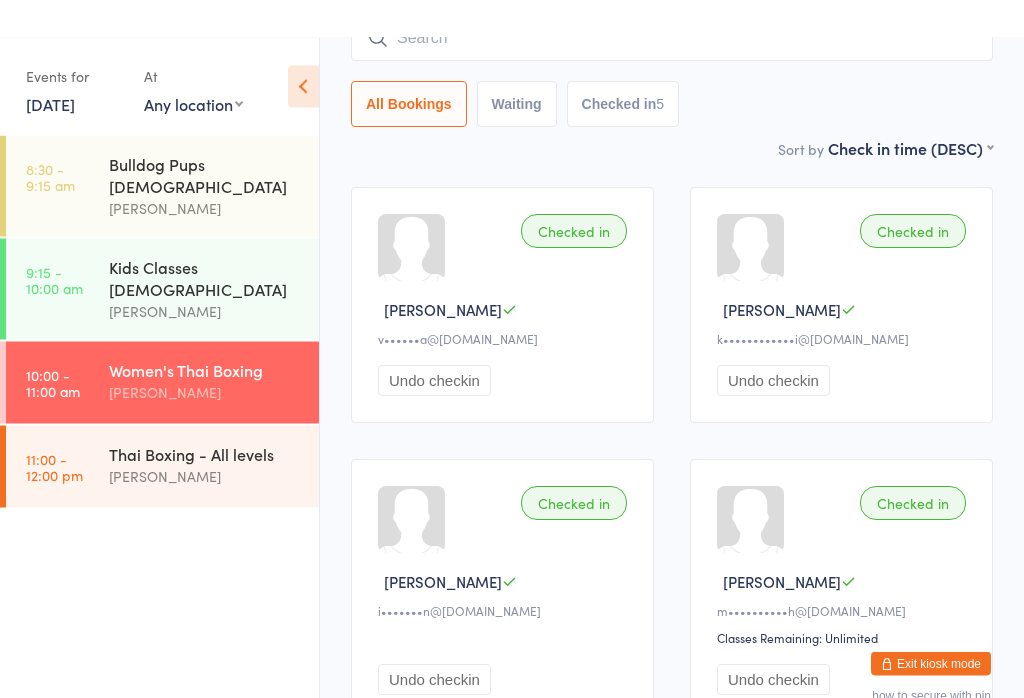 scroll, scrollTop: 0, scrollLeft: 0, axis: both 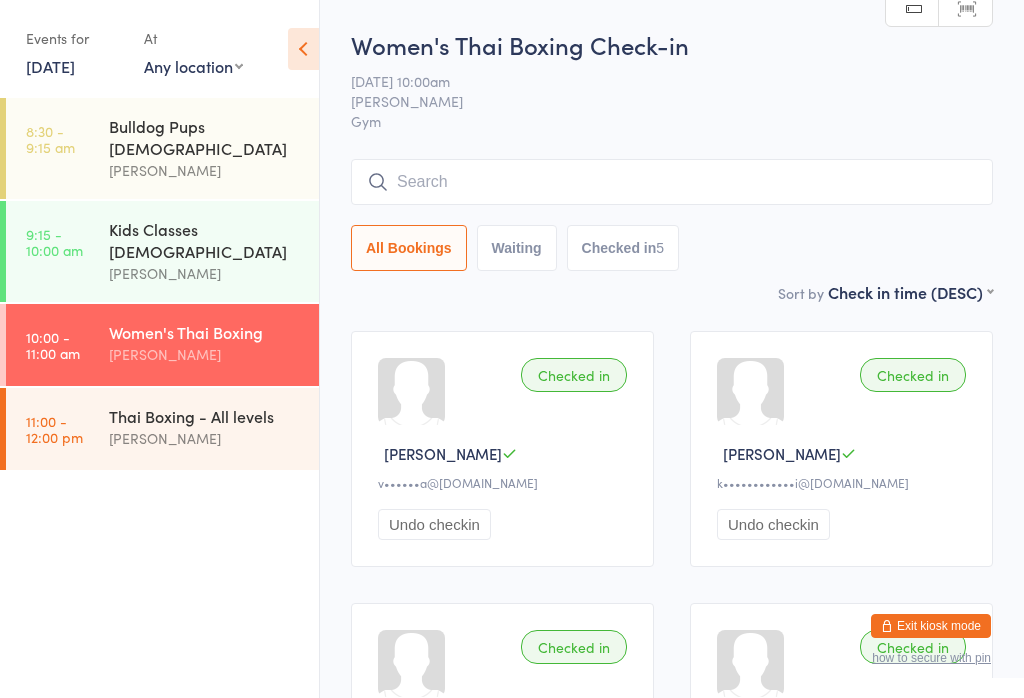 click at bounding box center [672, 182] 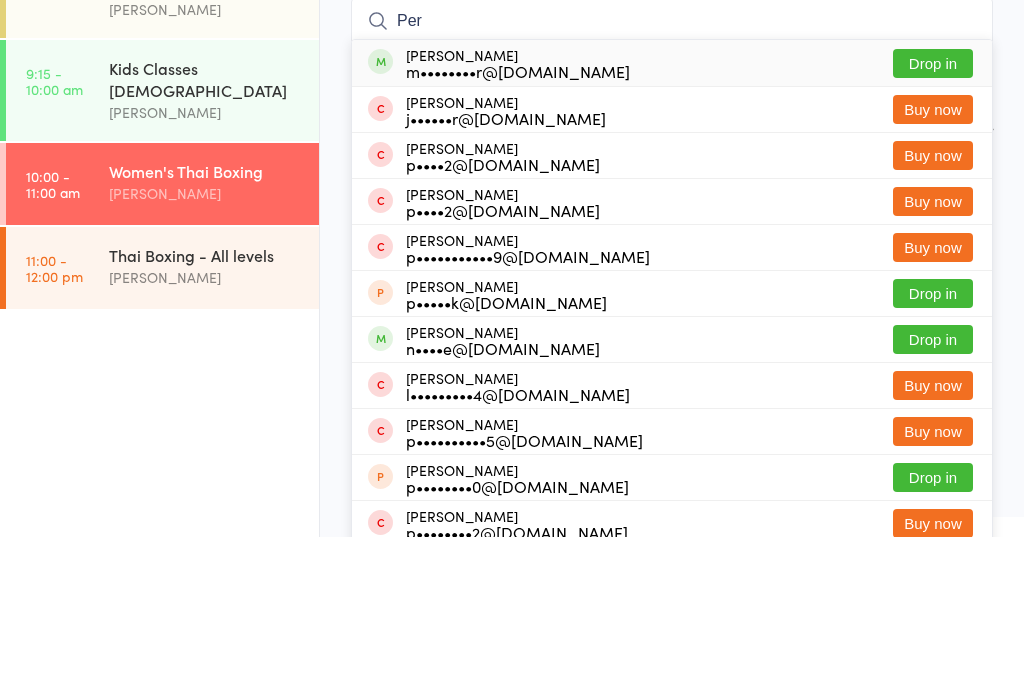 type on "Per" 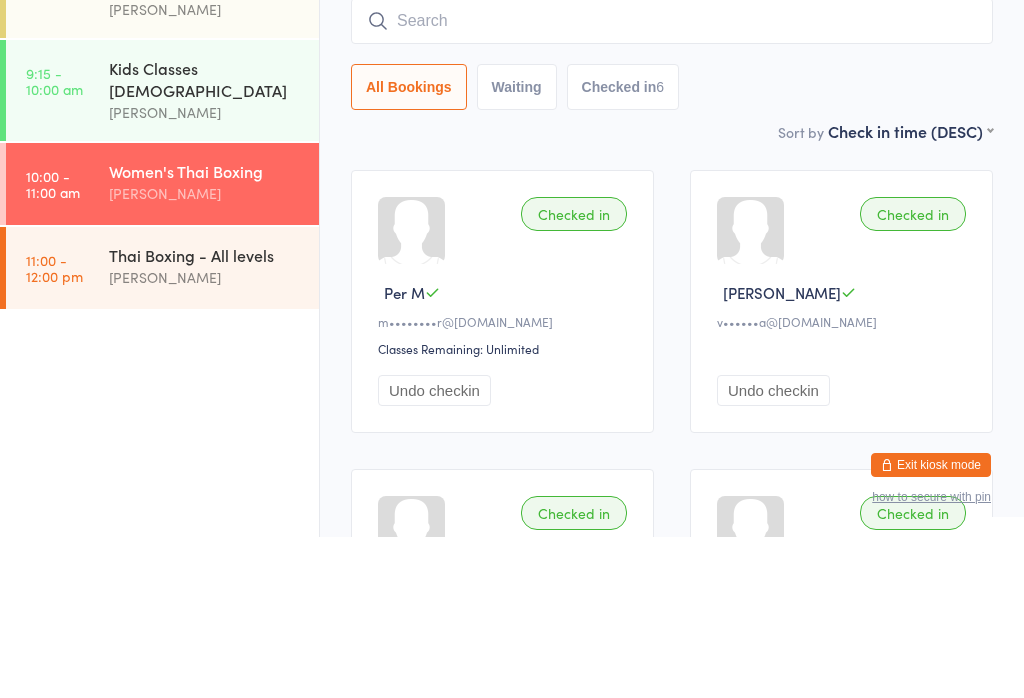 scroll, scrollTop: 161, scrollLeft: 0, axis: vertical 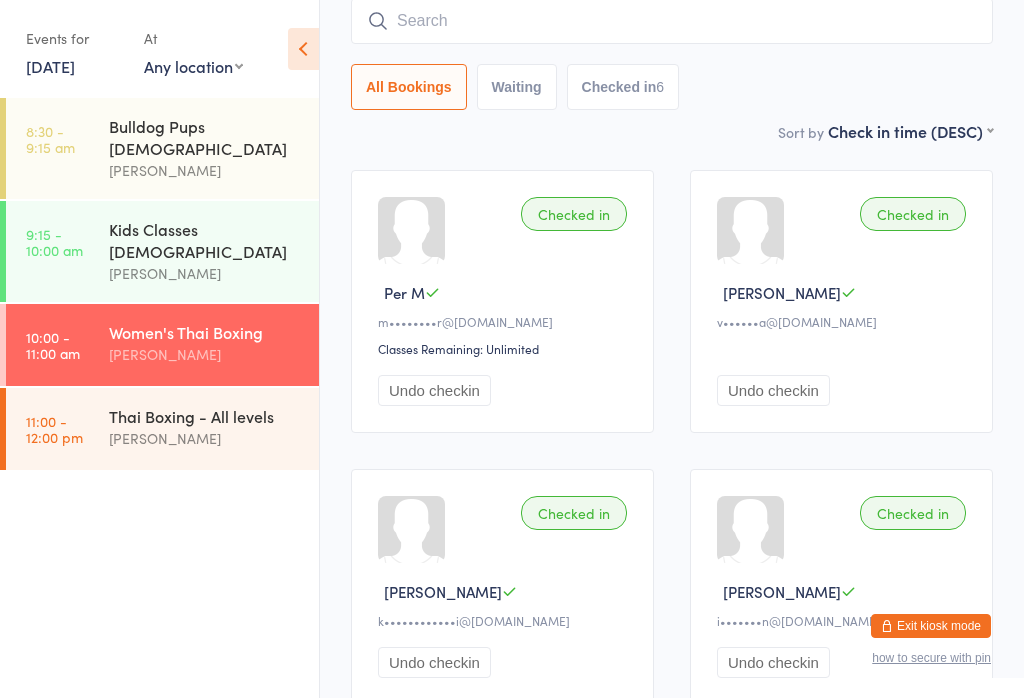click on "[PERSON_NAME]" at bounding box center [205, 438] 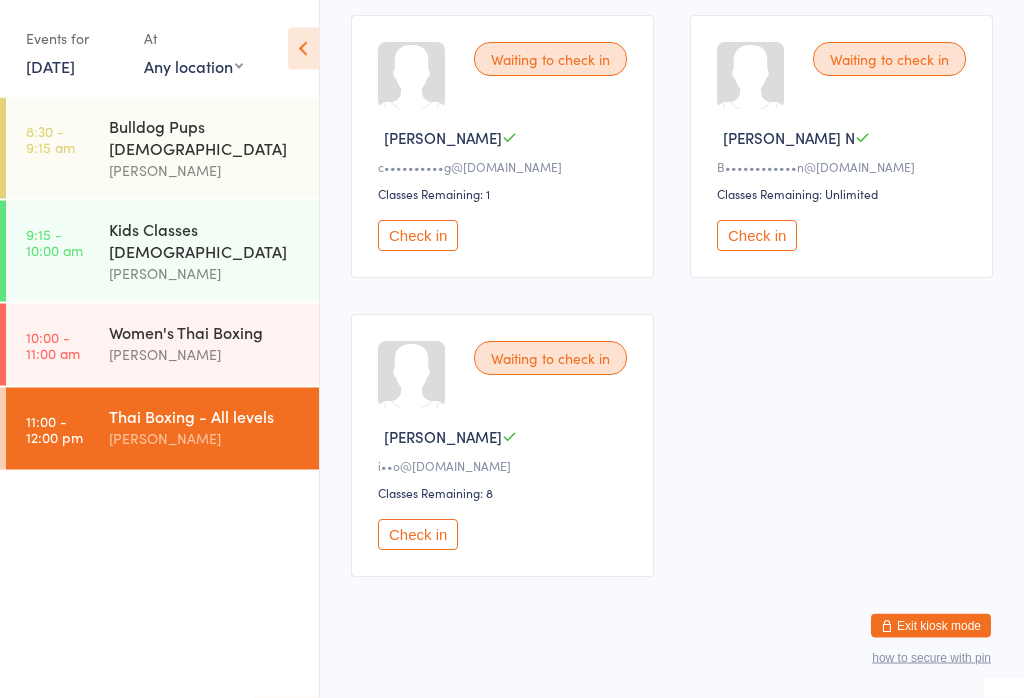 scroll, scrollTop: 626, scrollLeft: 0, axis: vertical 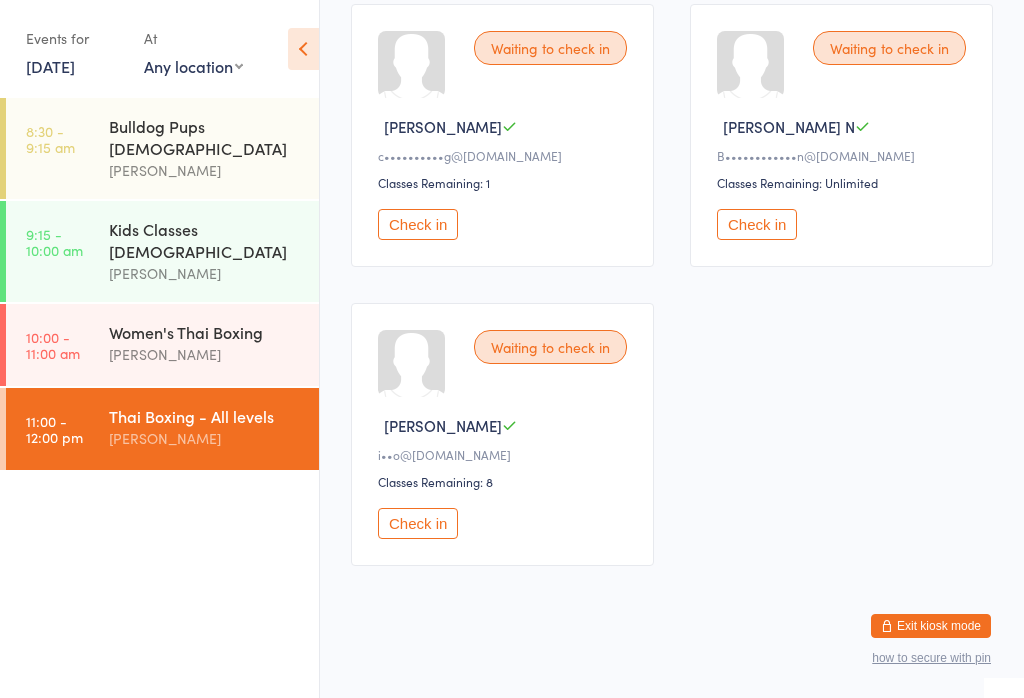 click on "[PERSON_NAME]" at bounding box center (205, 354) 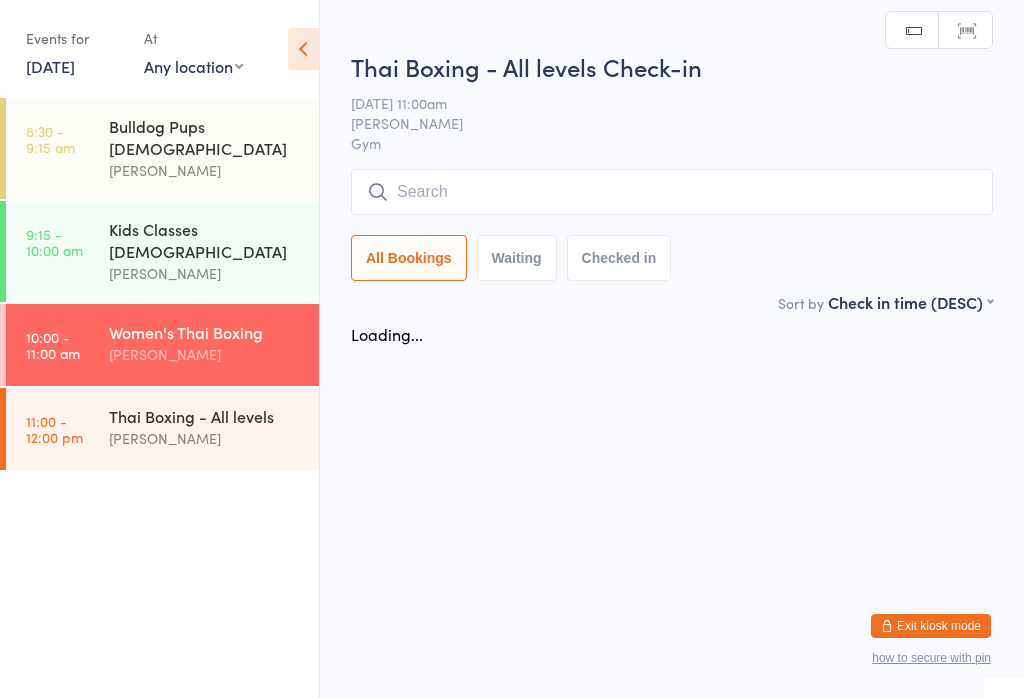 scroll, scrollTop: 0, scrollLeft: 0, axis: both 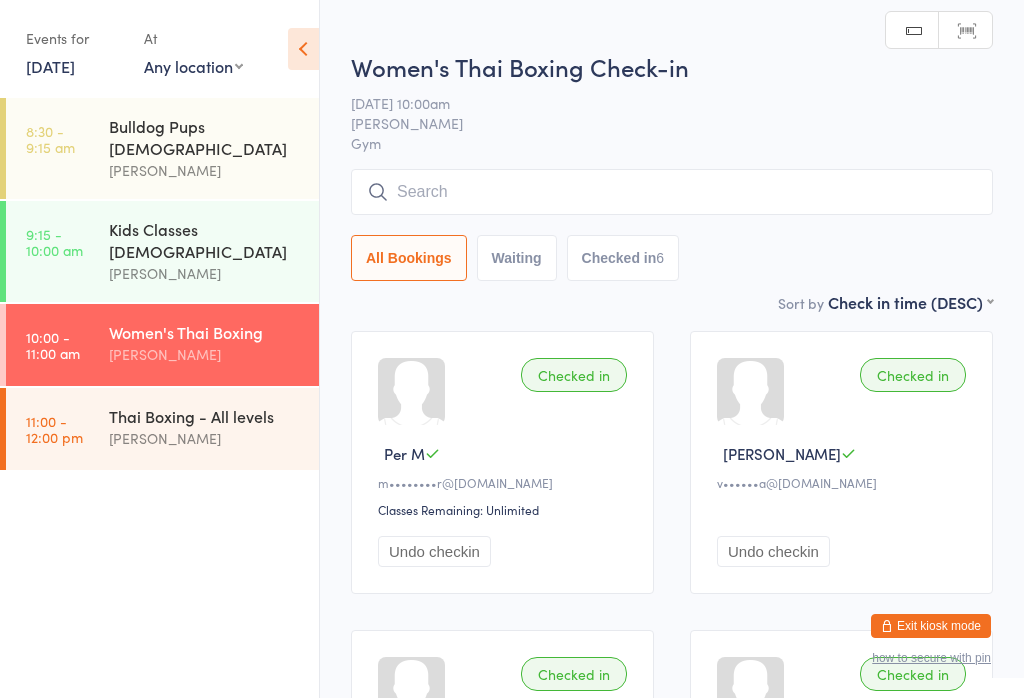 click on "[PERSON_NAME]" at bounding box center (205, 438) 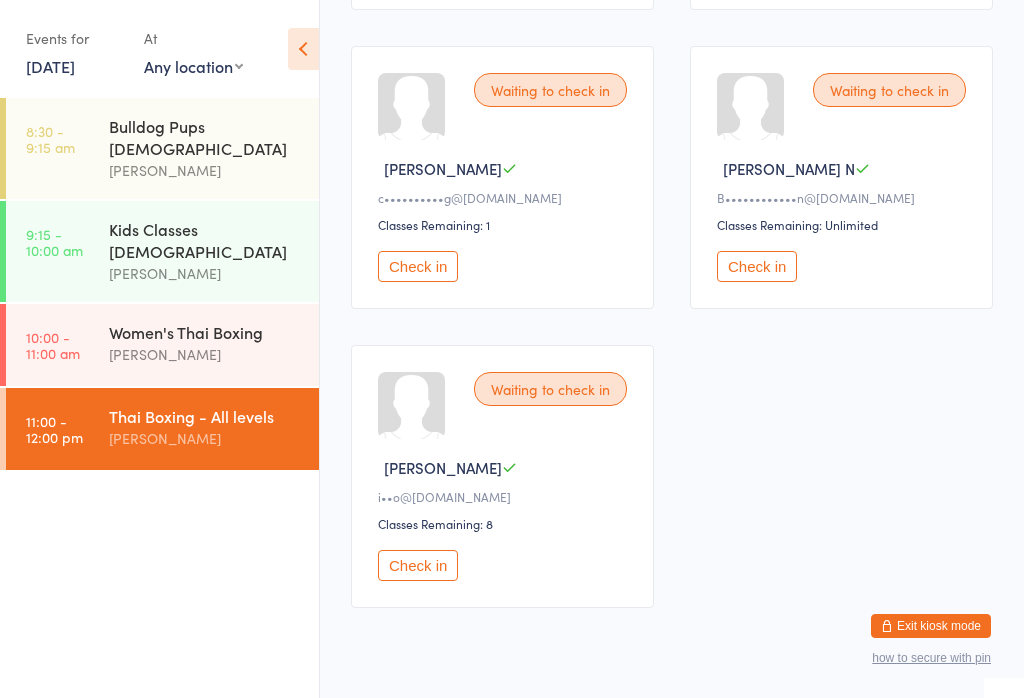 scroll, scrollTop: 626, scrollLeft: 0, axis: vertical 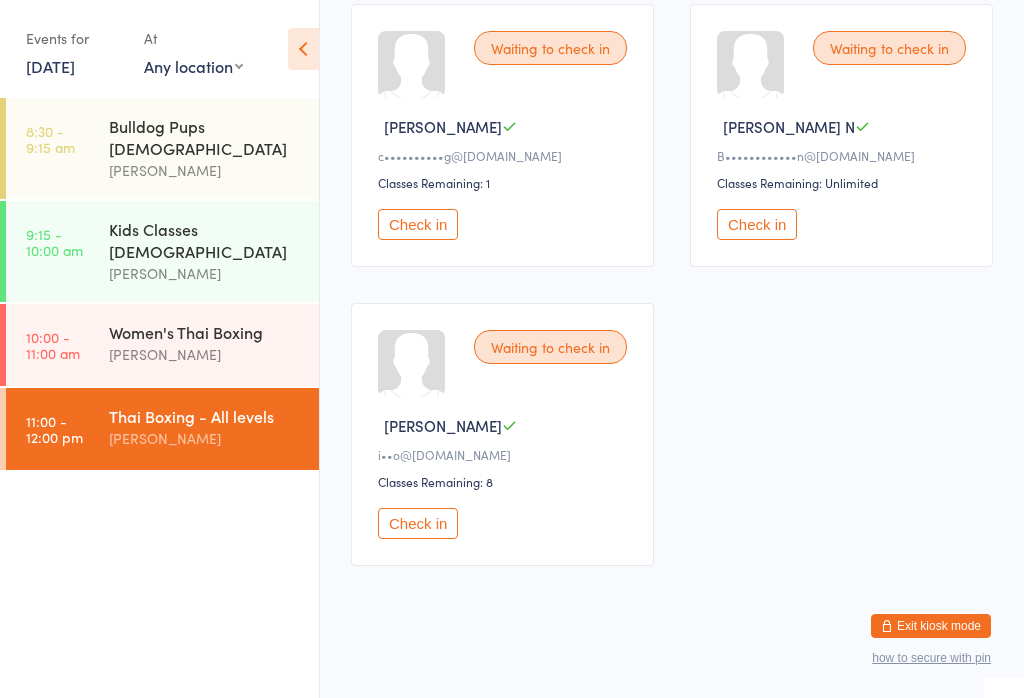 click on "Check in" at bounding box center [757, 224] 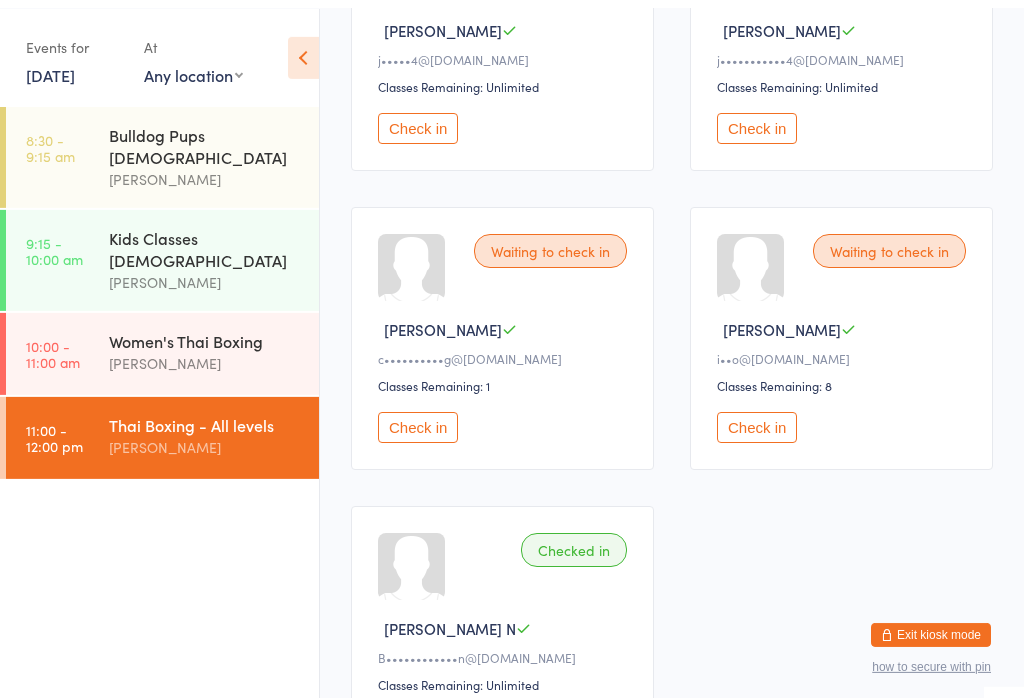 scroll, scrollTop: 0, scrollLeft: 0, axis: both 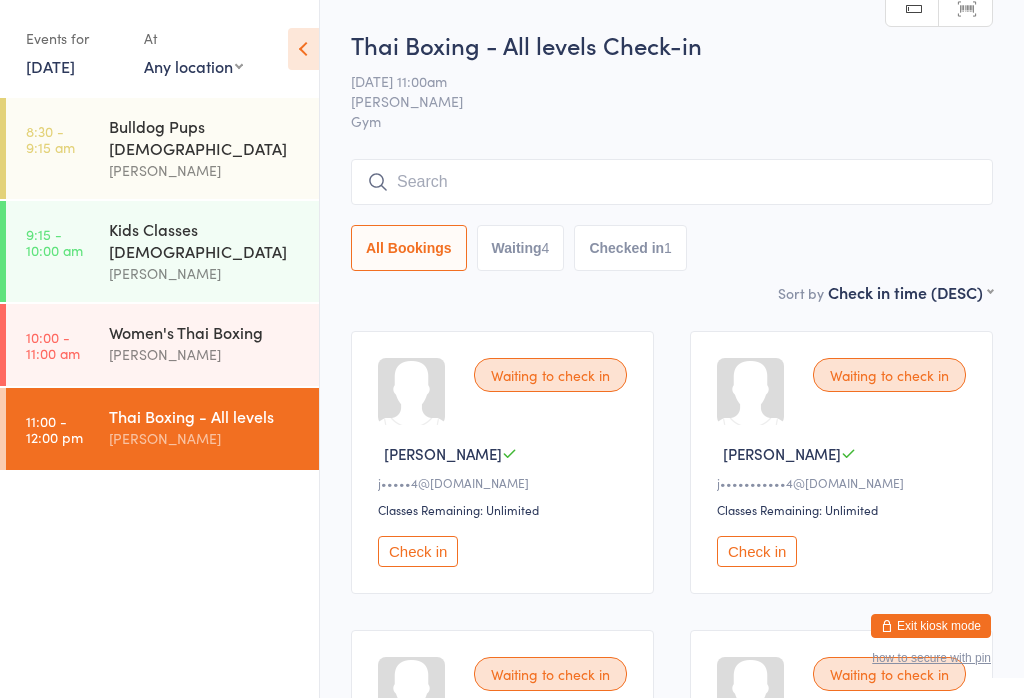 click at bounding box center (672, 182) 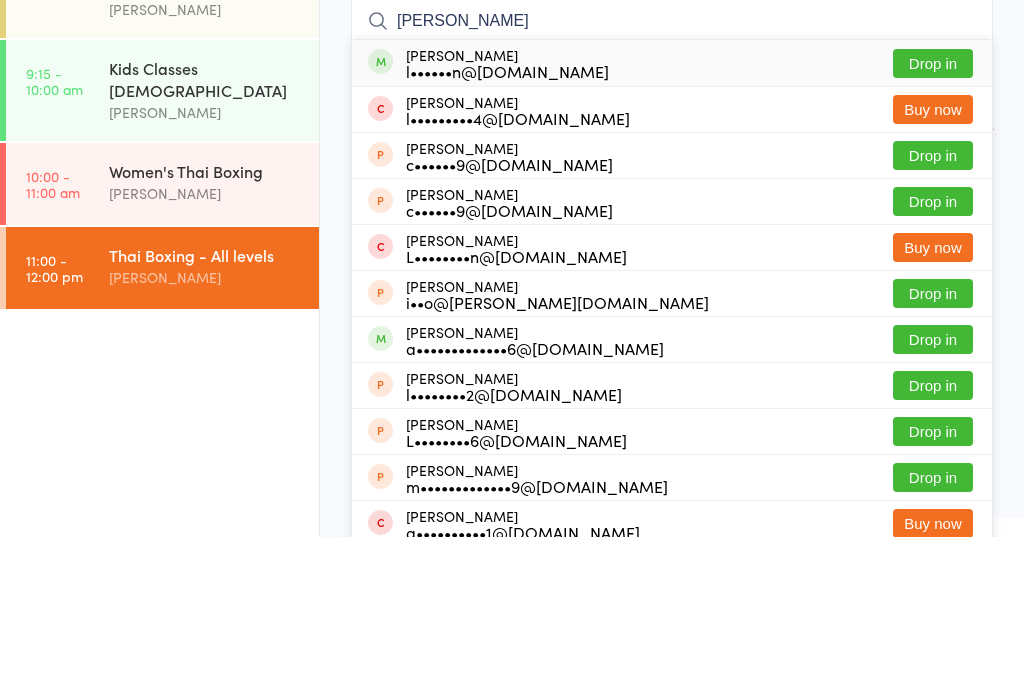 type on "[PERSON_NAME]" 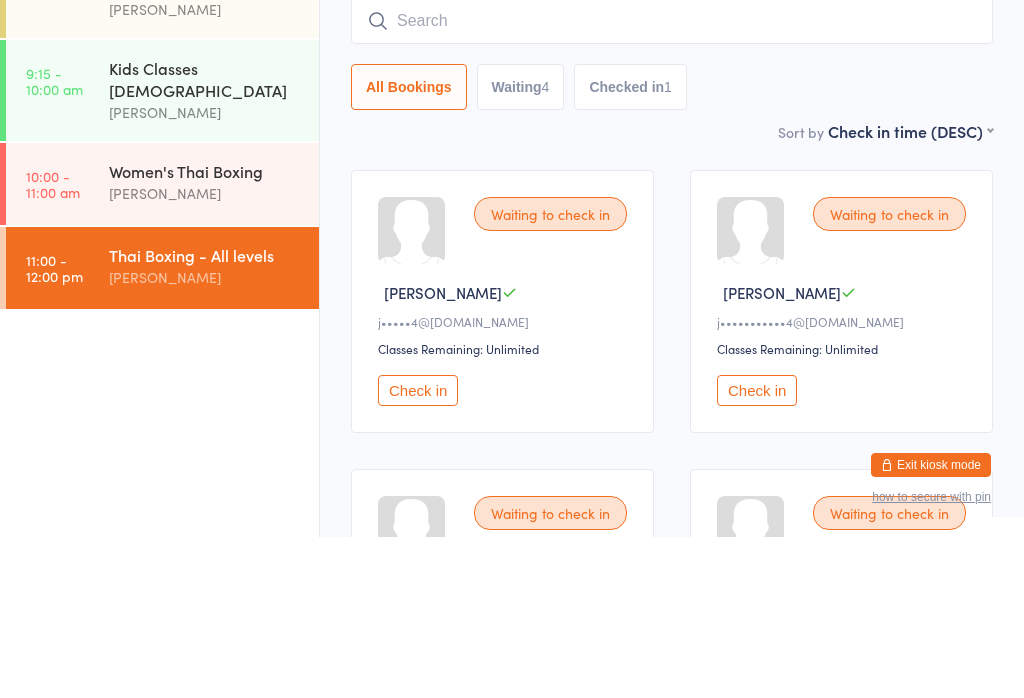 scroll, scrollTop: 161, scrollLeft: 0, axis: vertical 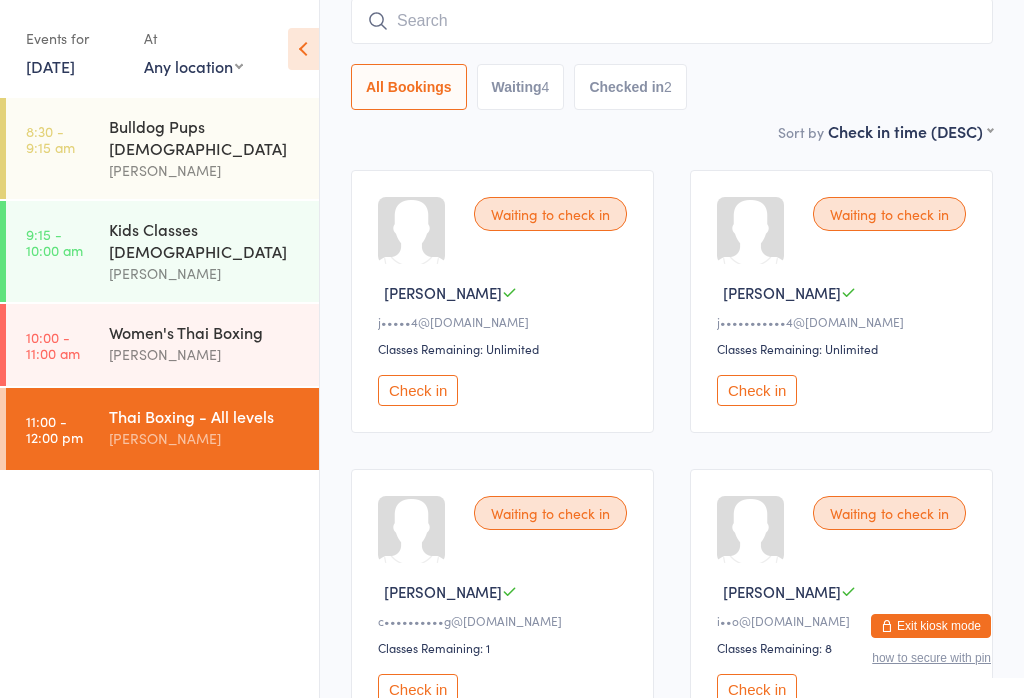 click on "[PERSON_NAME]" at bounding box center (205, 438) 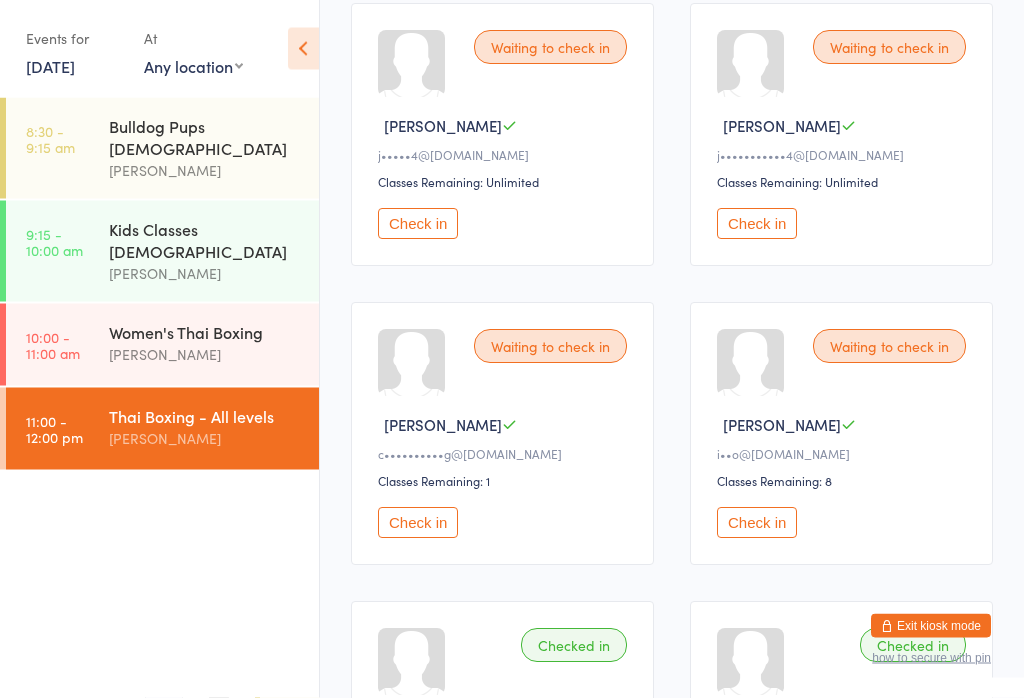scroll, scrollTop: 330, scrollLeft: 0, axis: vertical 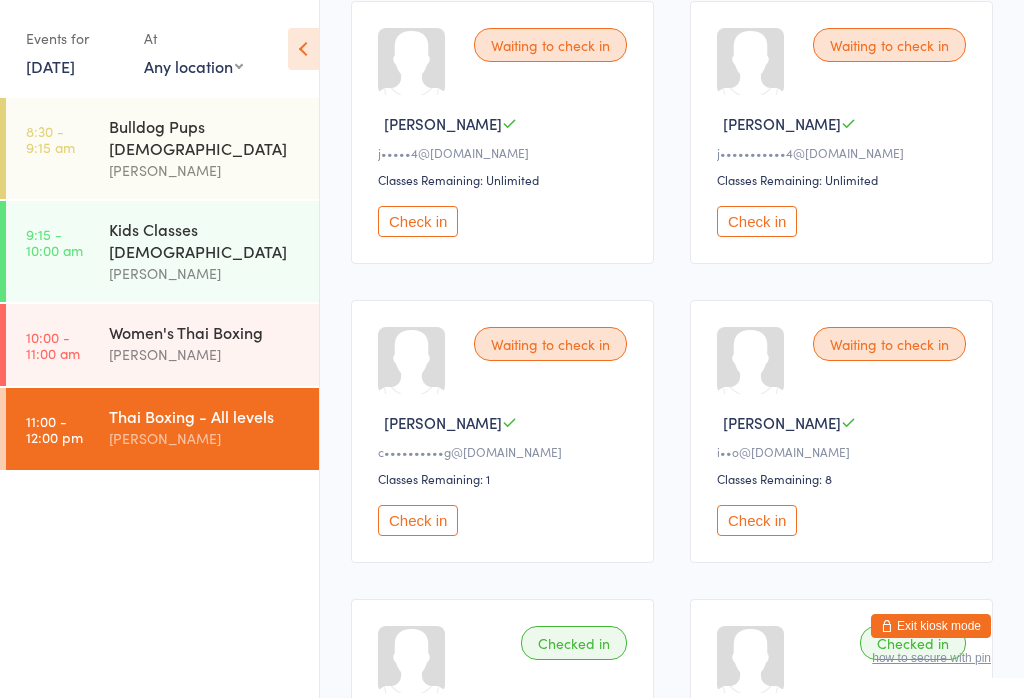 click on "Check in" at bounding box center [418, 520] 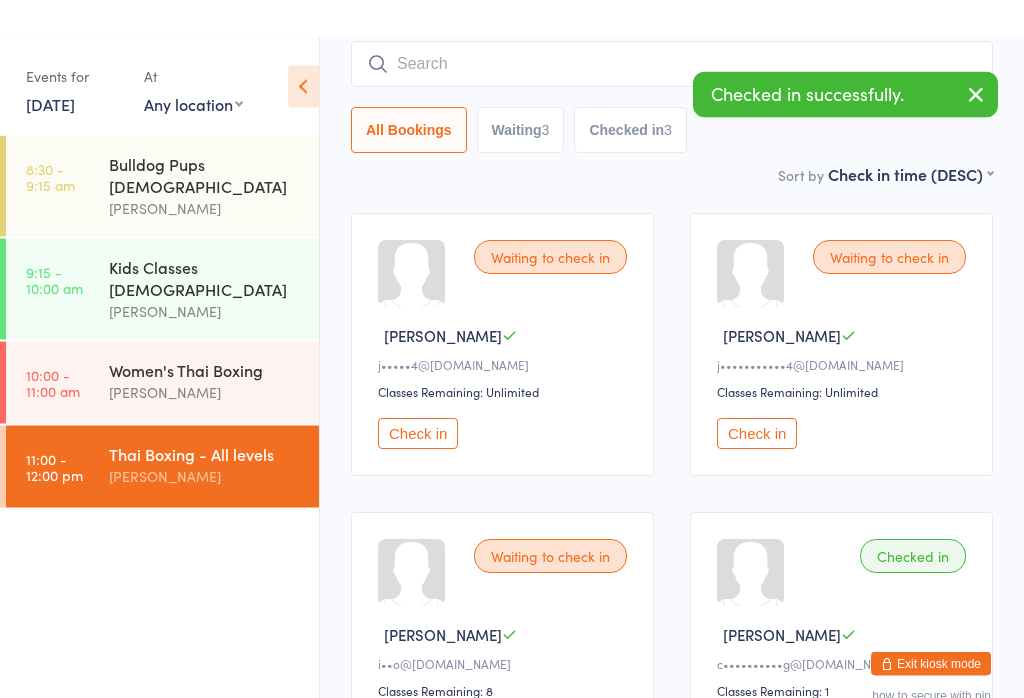 scroll, scrollTop: 0, scrollLeft: 0, axis: both 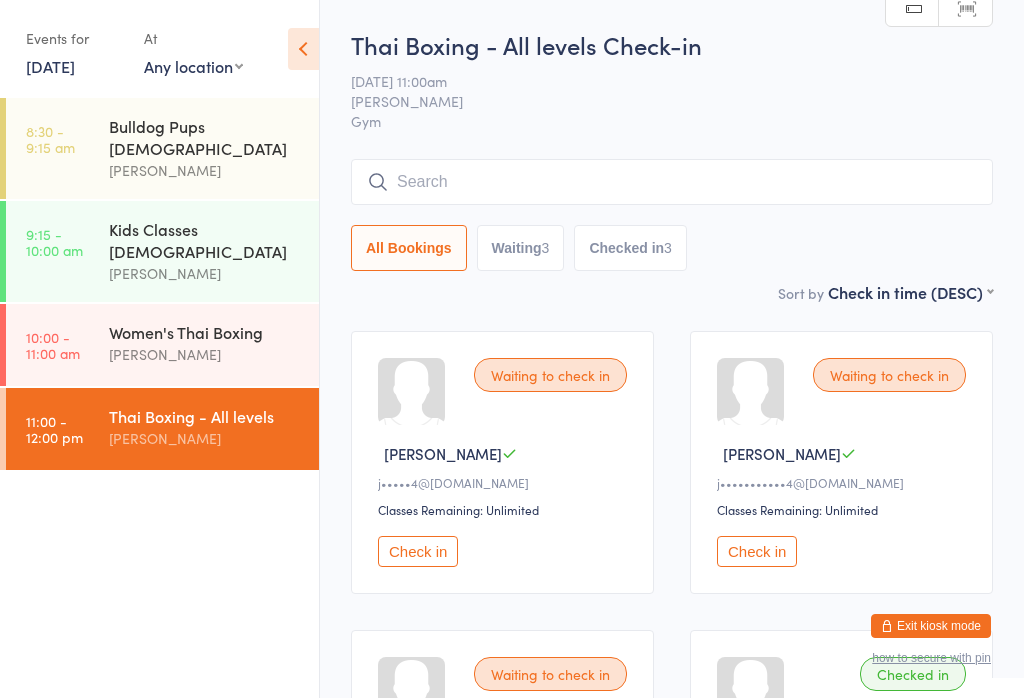 click at bounding box center (672, 182) 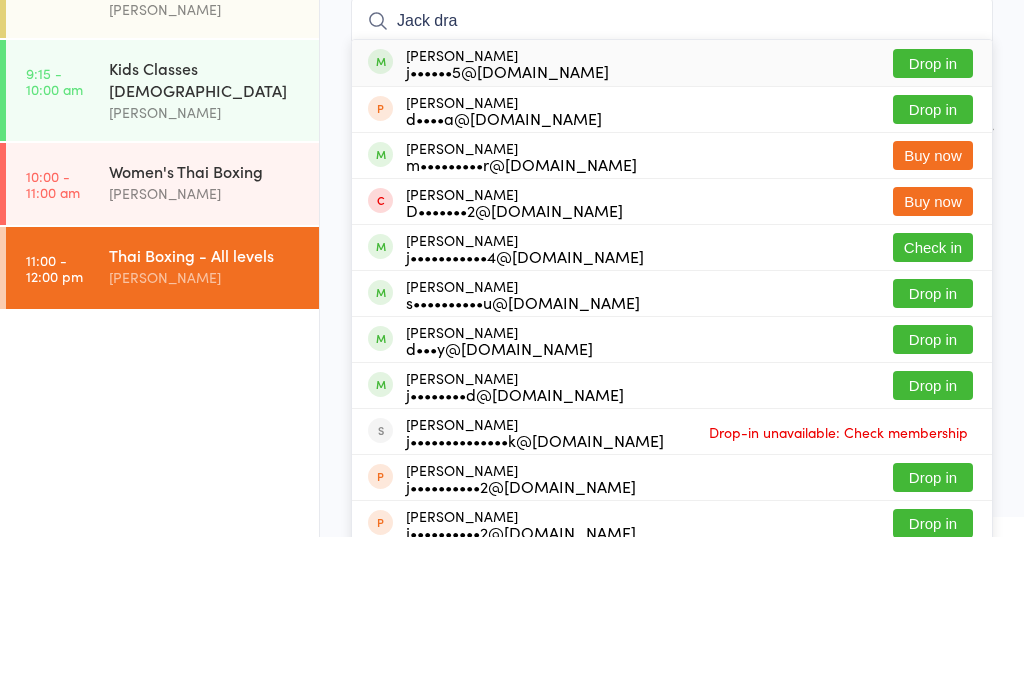 type on "Jack dra" 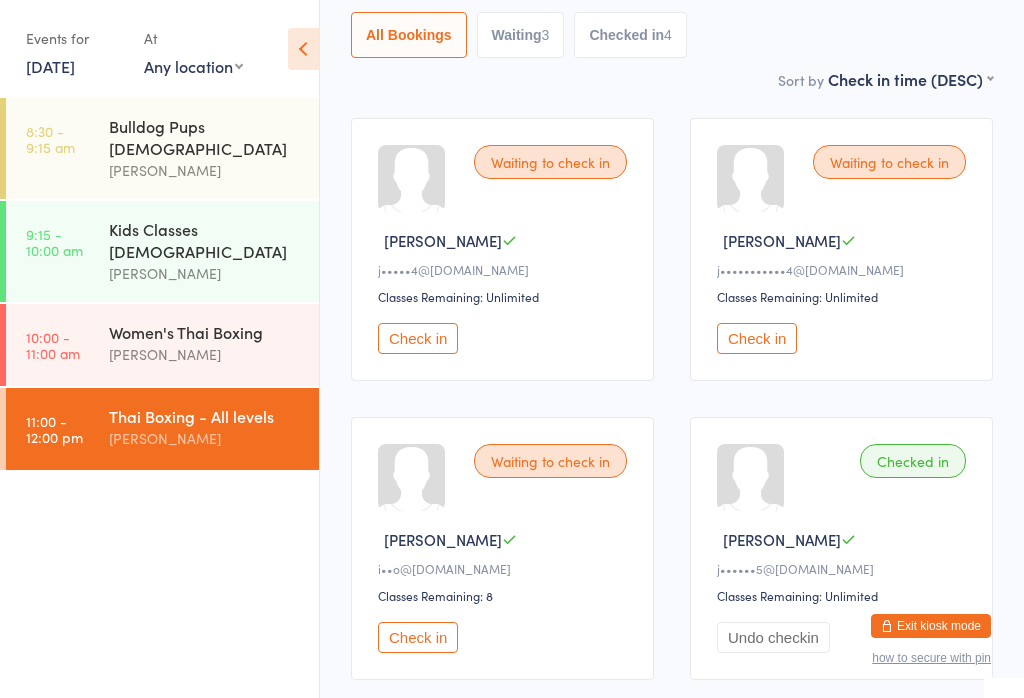 scroll, scrollTop: 0, scrollLeft: 0, axis: both 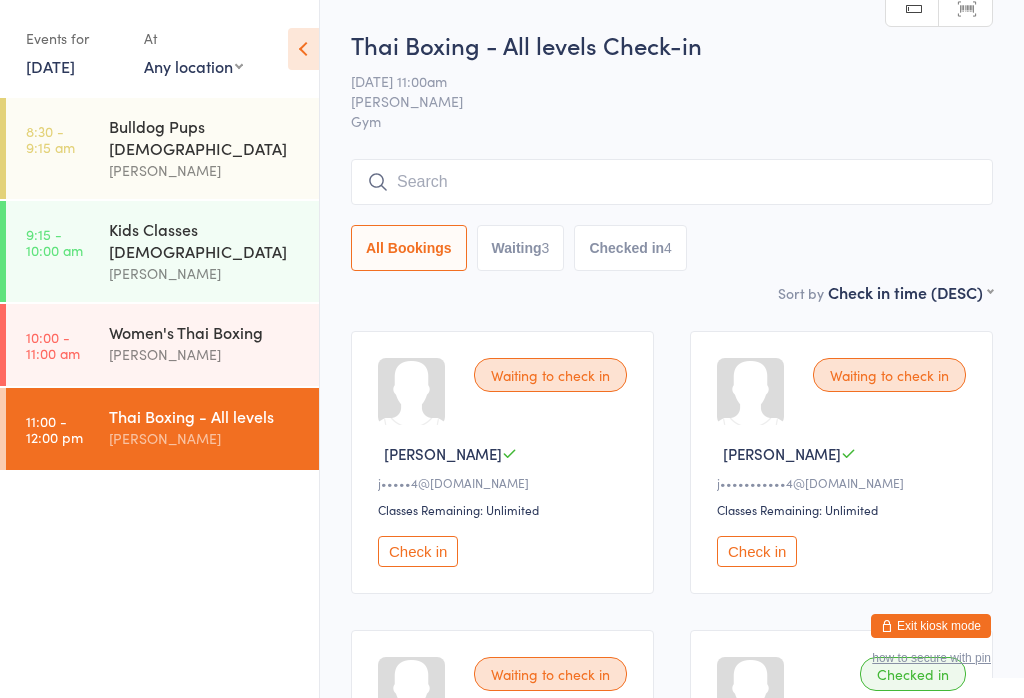 click at bounding box center [672, 182] 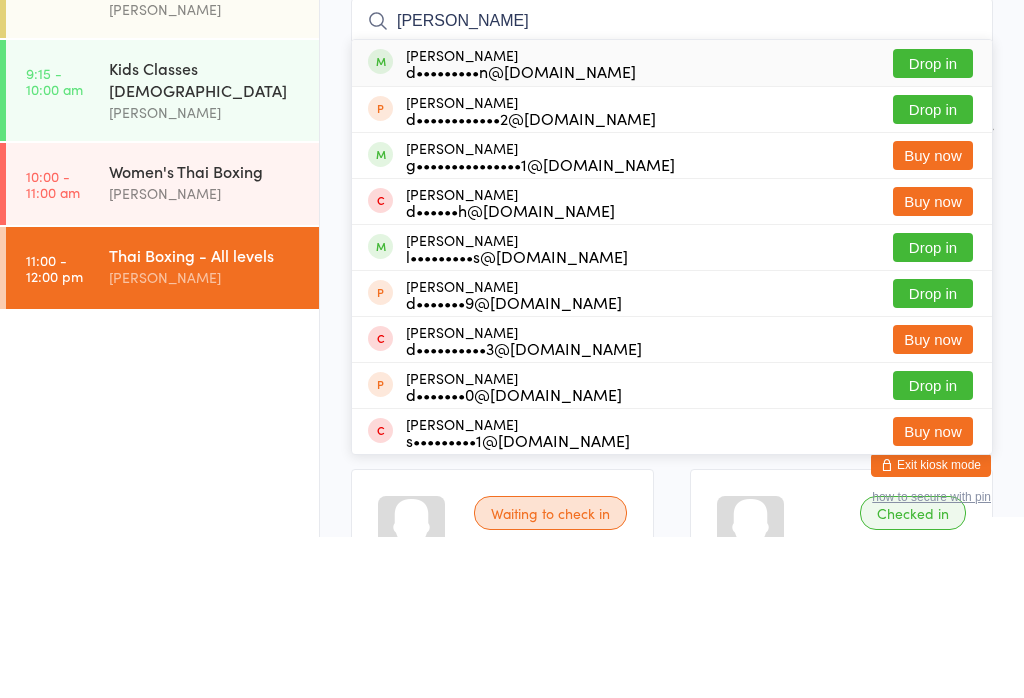 type on "[PERSON_NAME]" 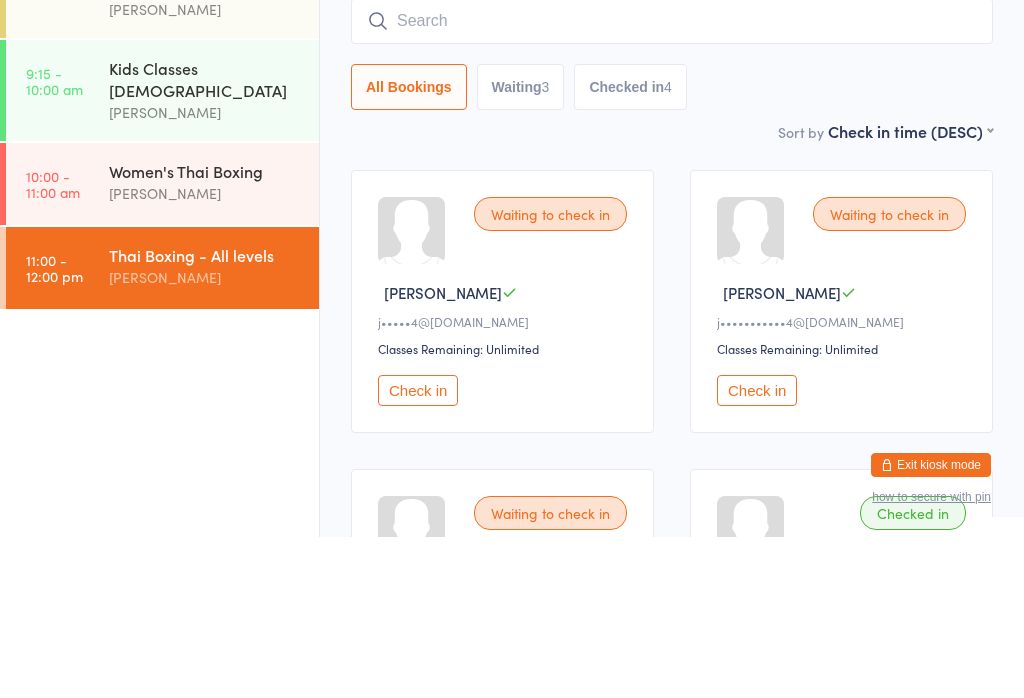 scroll, scrollTop: 161, scrollLeft: 0, axis: vertical 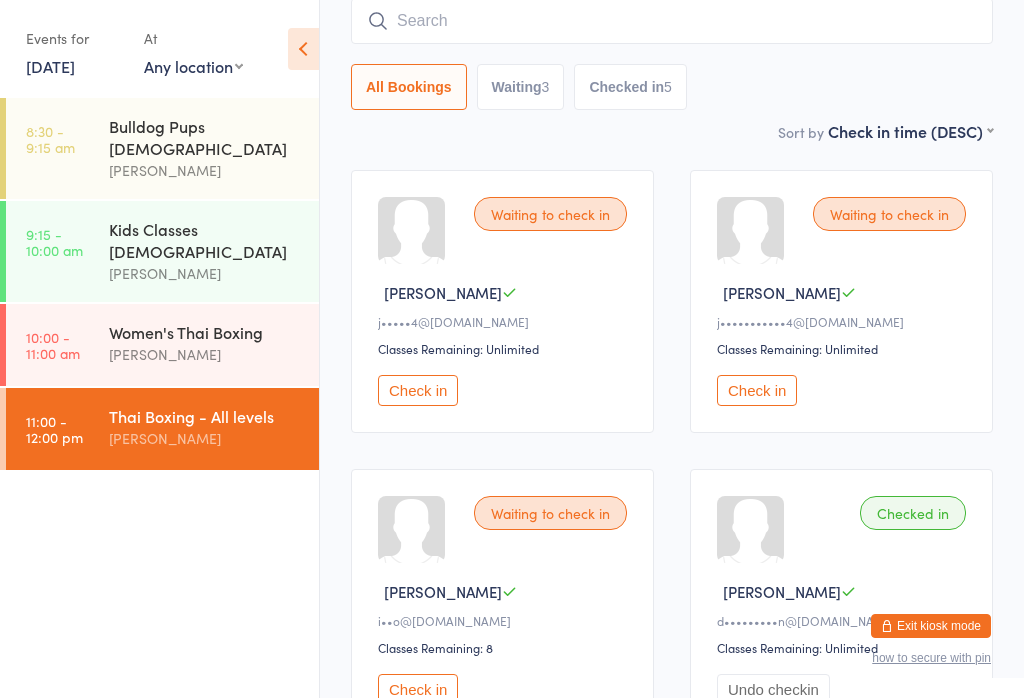 click at bounding box center (672, 21) 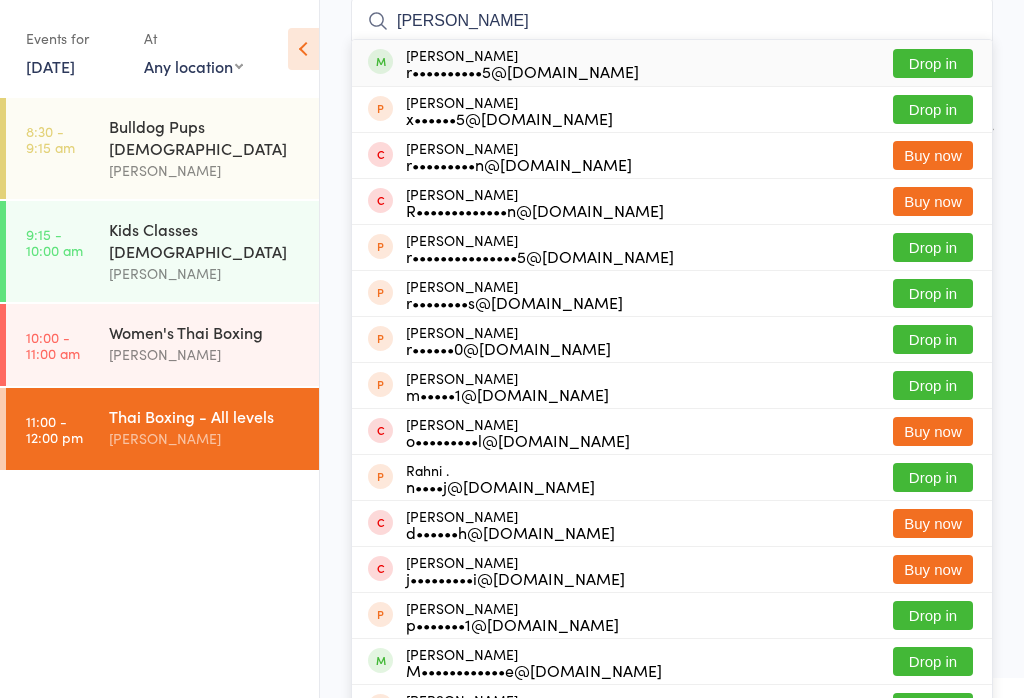 type on "[PERSON_NAME]" 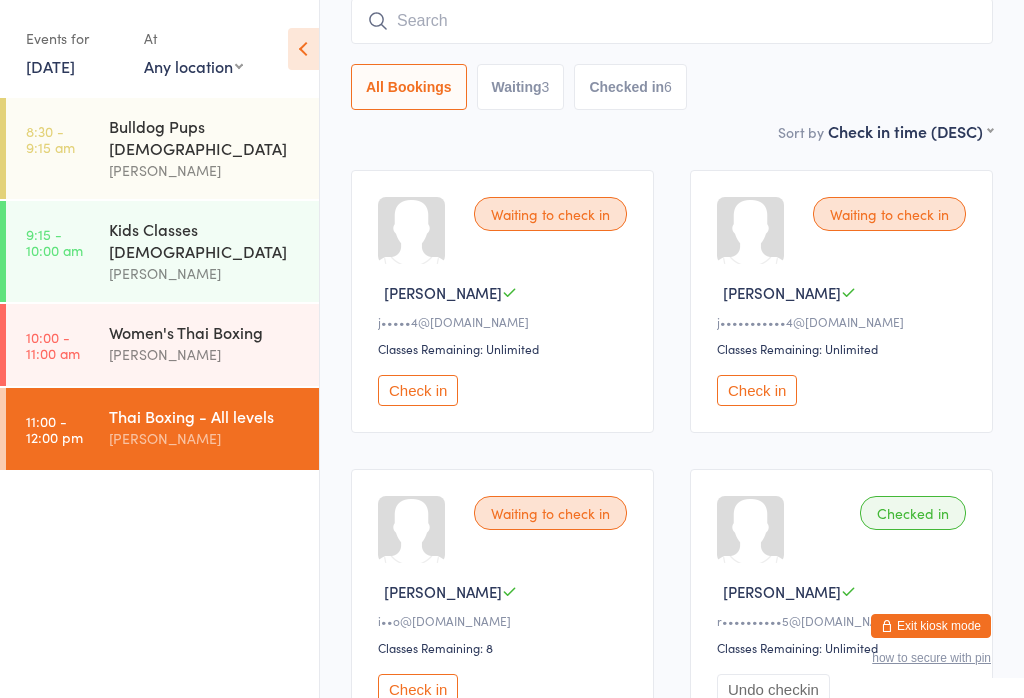 click at bounding box center [672, 21] 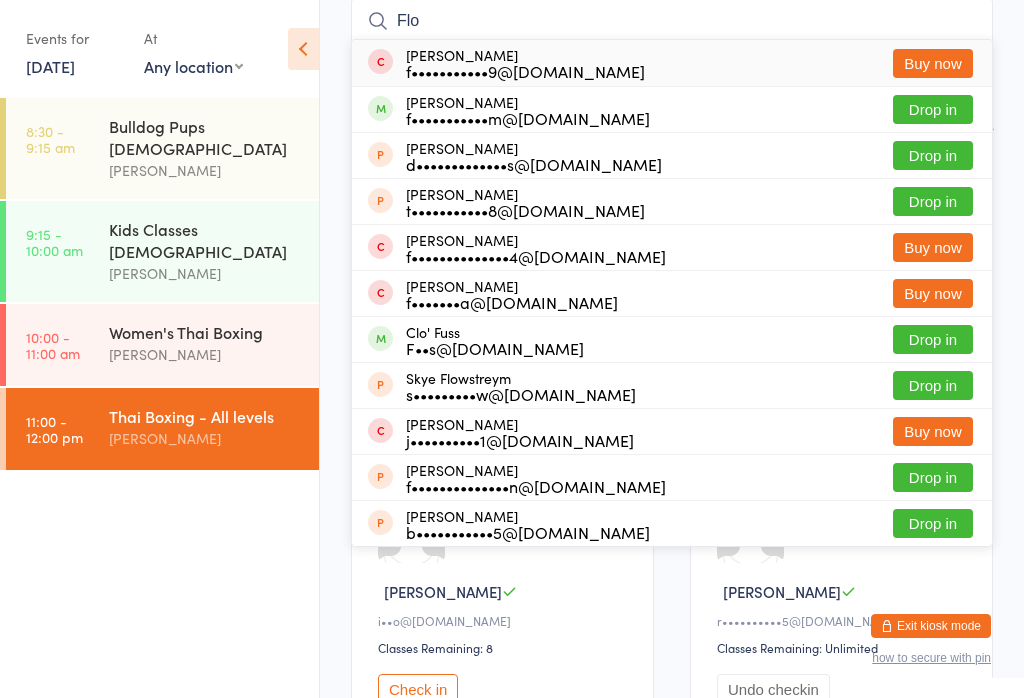 type on "Flo" 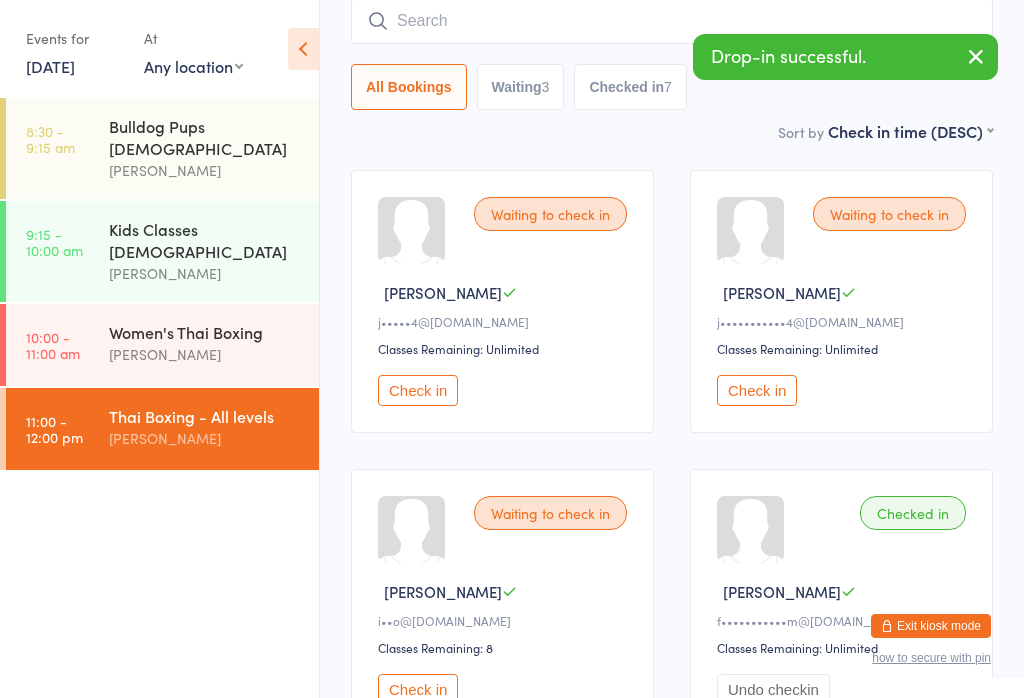 click on "Sort by   Check in time (DESC) First name (ASC) First name (DESC) Last name (ASC) Last name (DESC) Check in time (ASC) Check in time (DESC) Rank (ASC) Rank (DESC)" at bounding box center (672, 131) 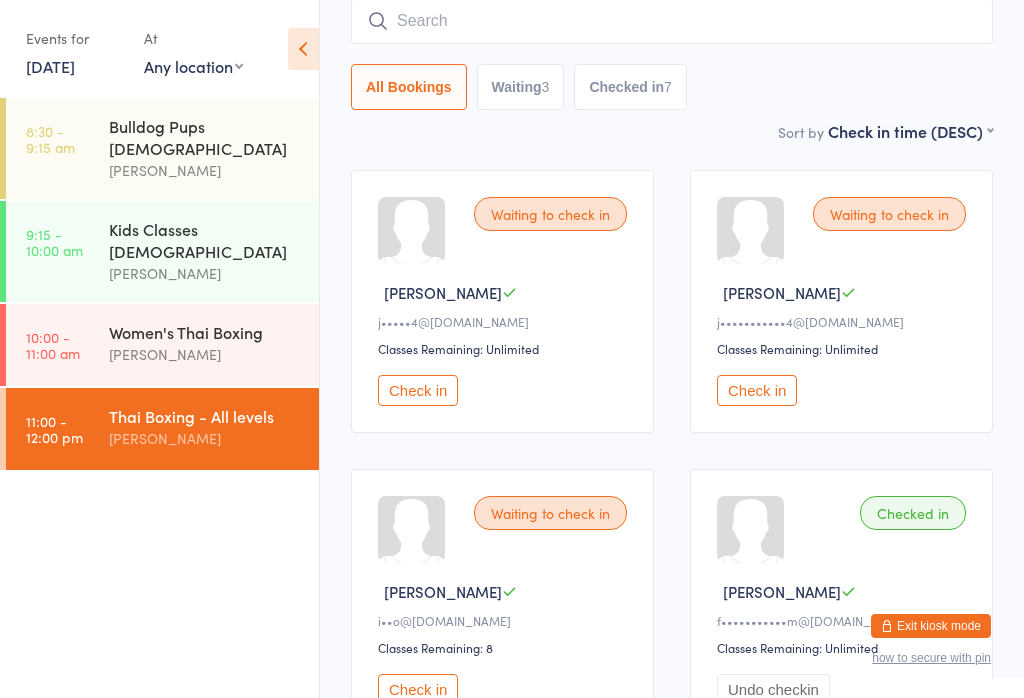click on "Check in" at bounding box center (757, 390) 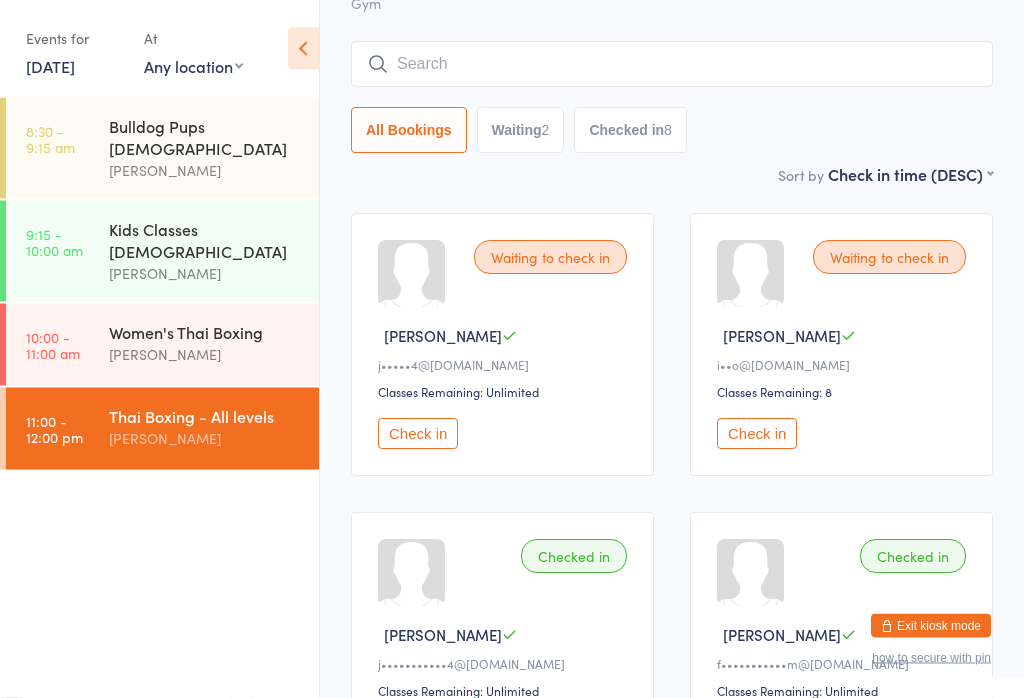 scroll, scrollTop: 0, scrollLeft: 0, axis: both 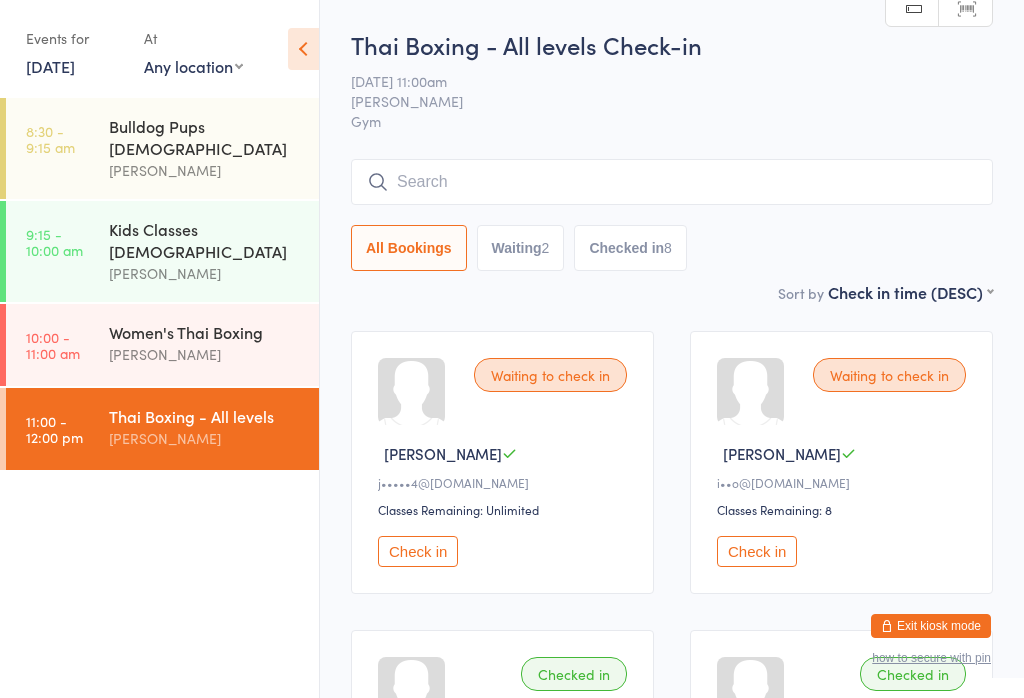 click at bounding box center (672, 182) 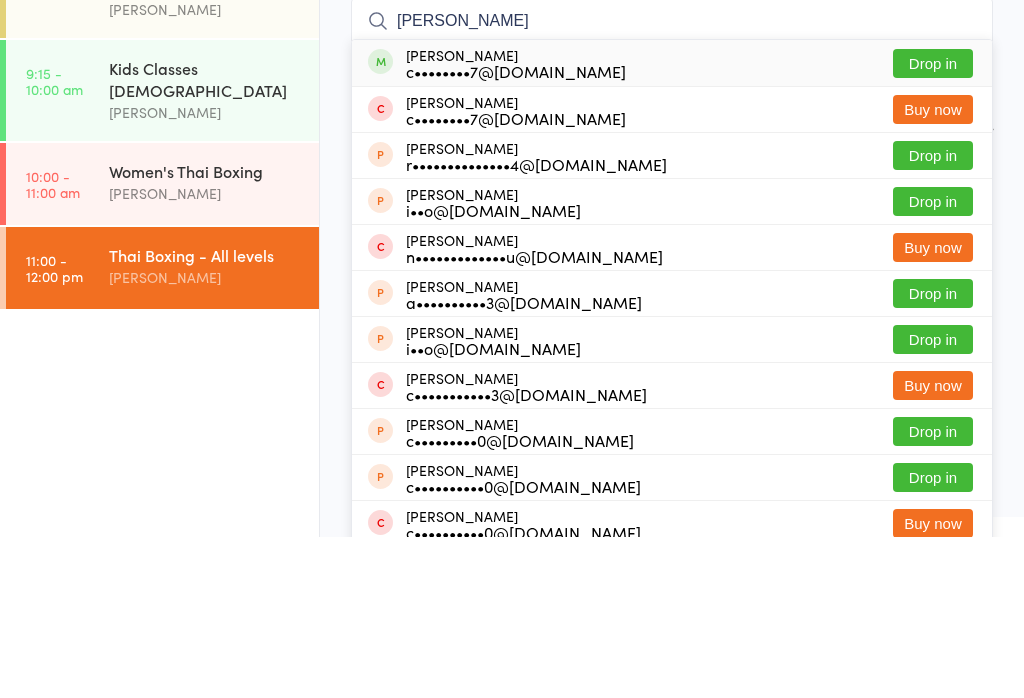 type on "[PERSON_NAME]" 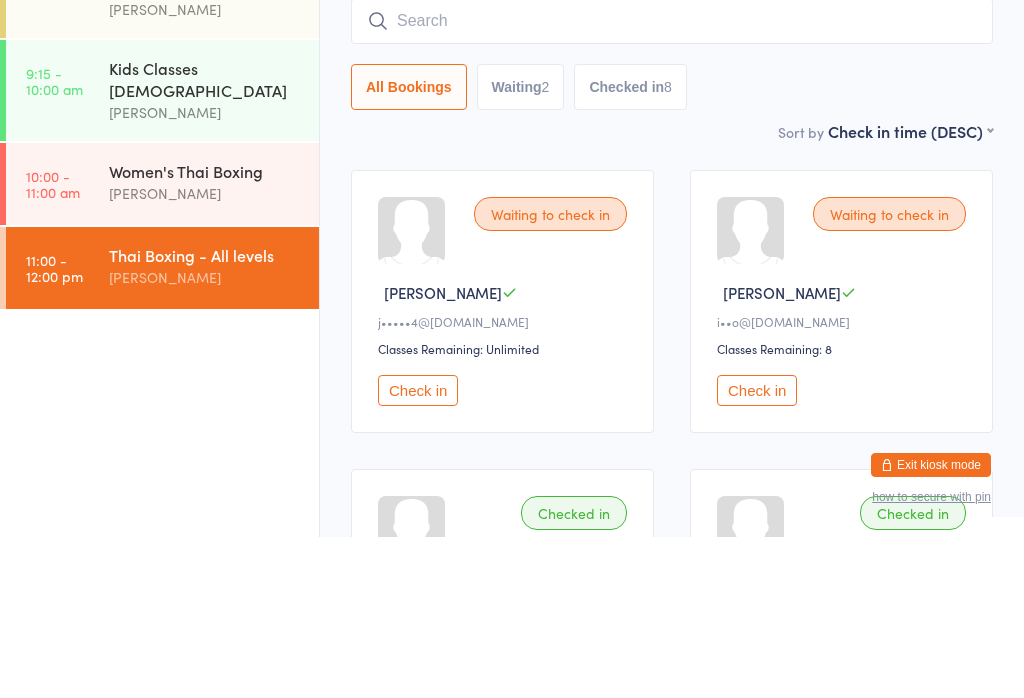 scroll, scrollTop: 161, scrollLeft: 0, axis: vertical 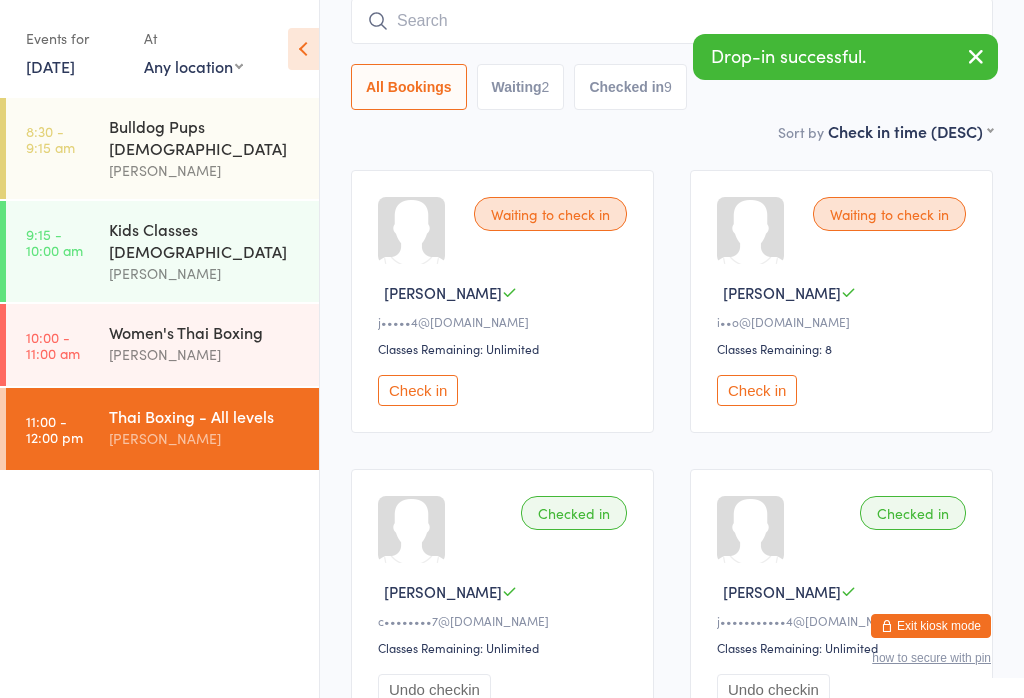 click at bounding box center (672, 21) 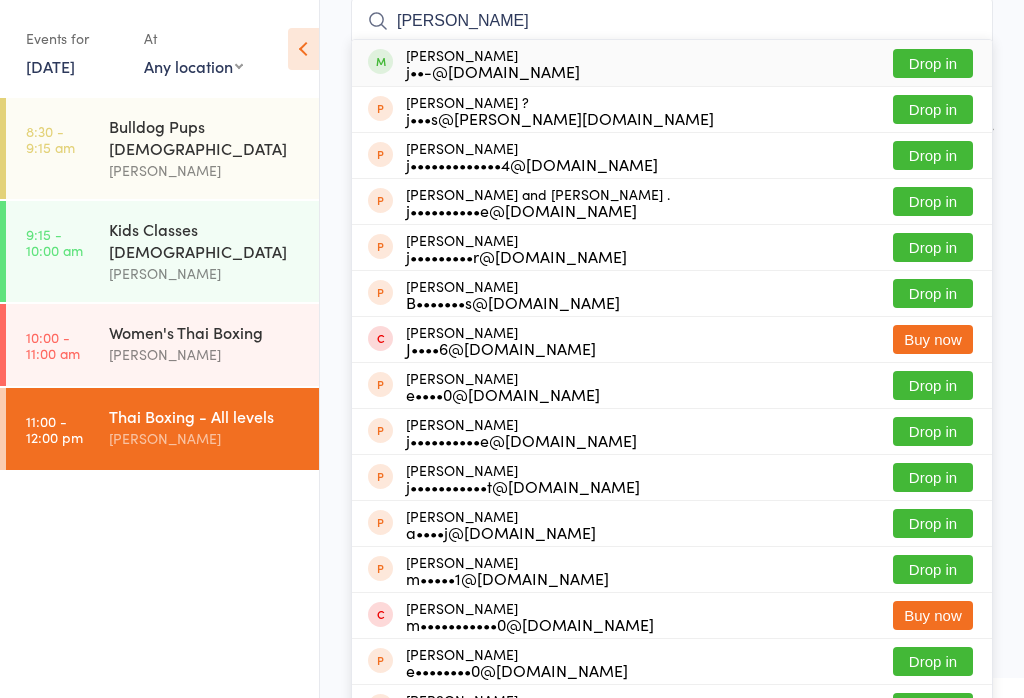 type on "[PERSON_NAME]" 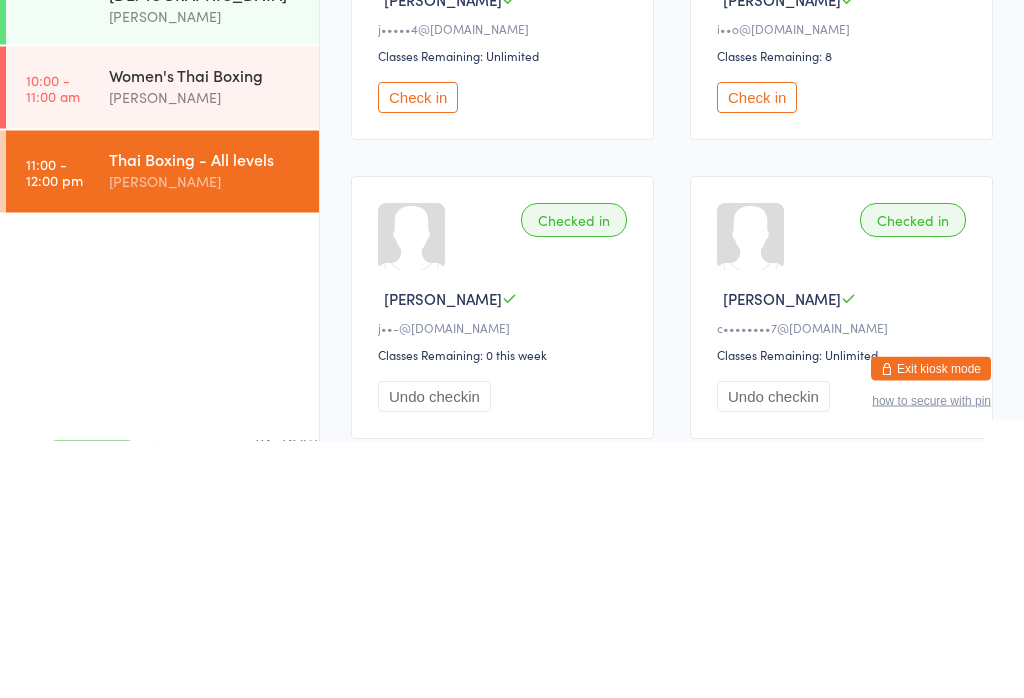 scroll, scrollTop: 24, scrollLeft: 0, axis: vertical 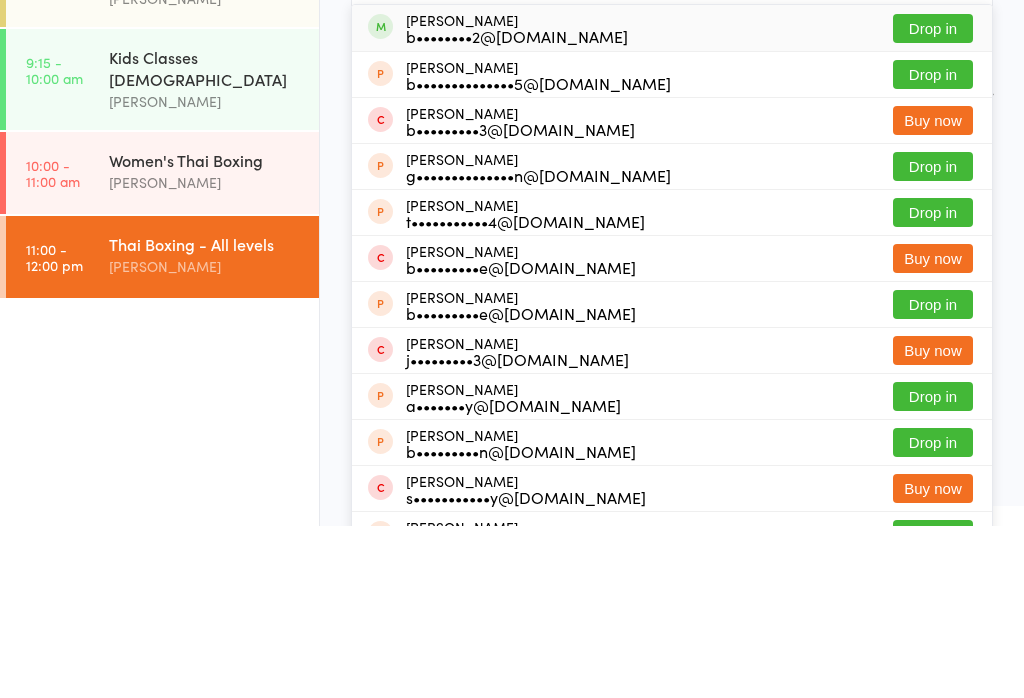 click on "Drop in" at bounding box center [933, 200] 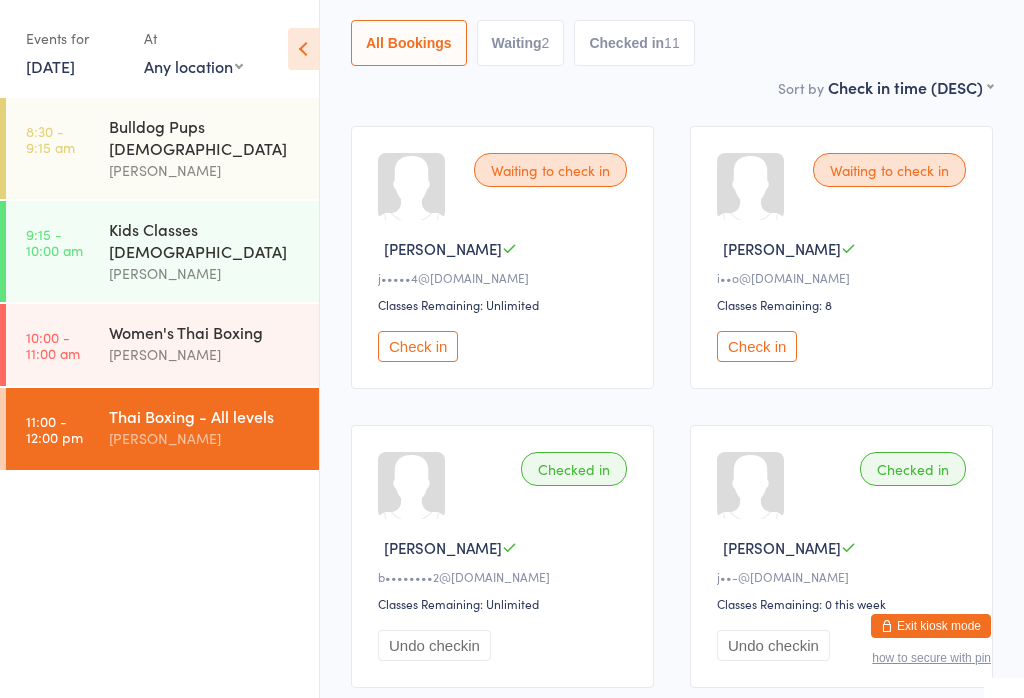 scroll, scrollTop: 205, scrollLeft: 0, axis: vertical 